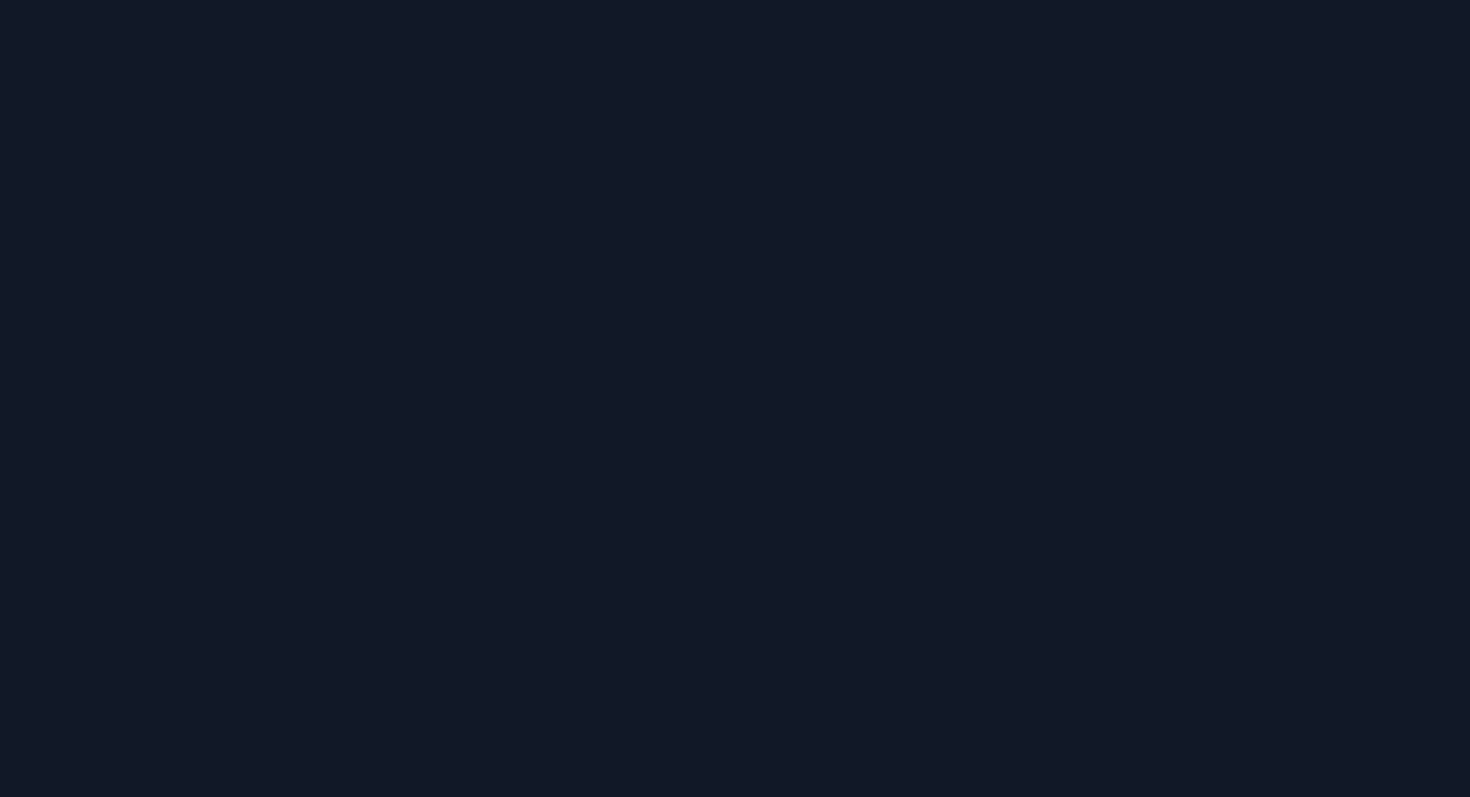 scroll, scrollTop: 0, scrollLeft: 0, axis: both 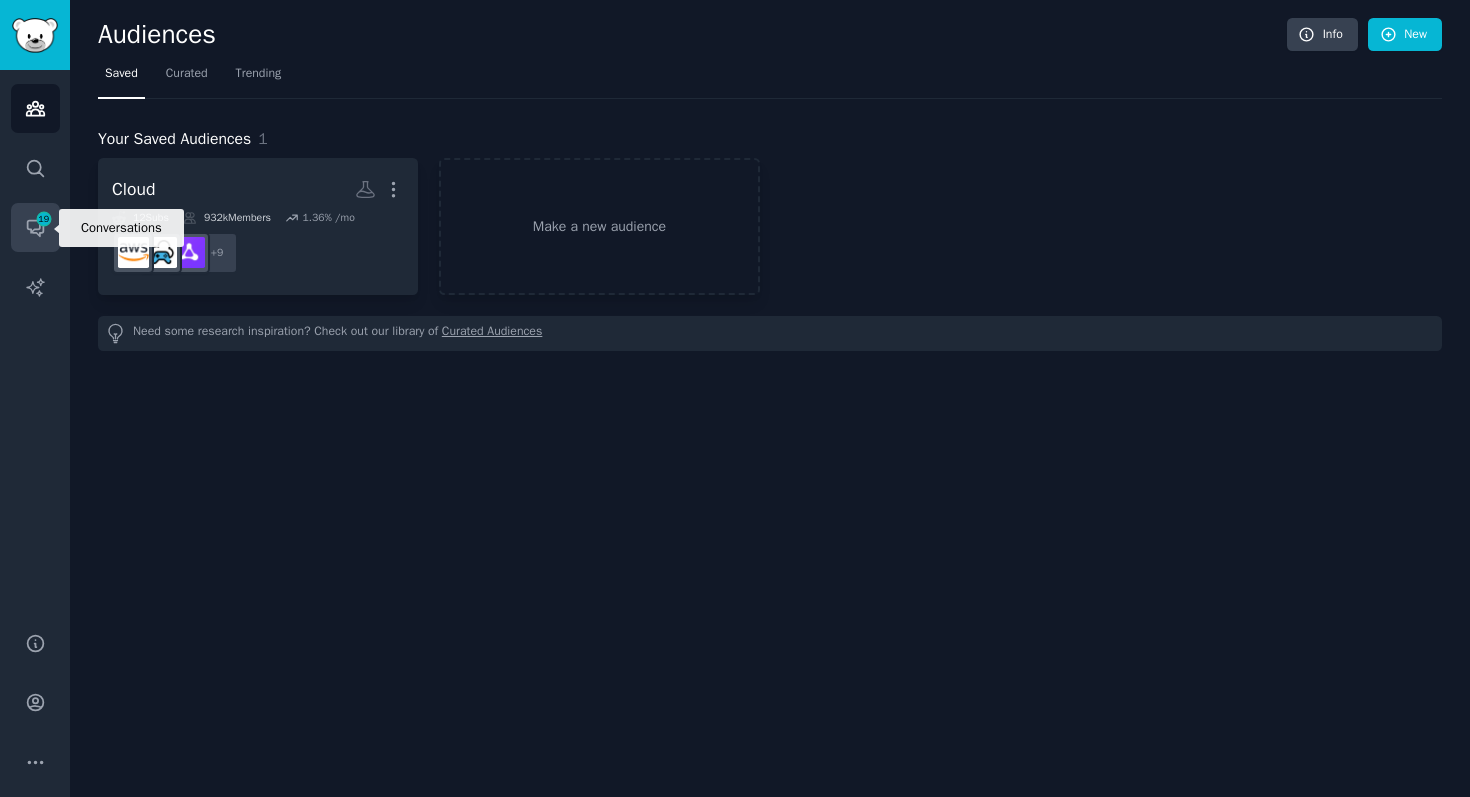 click 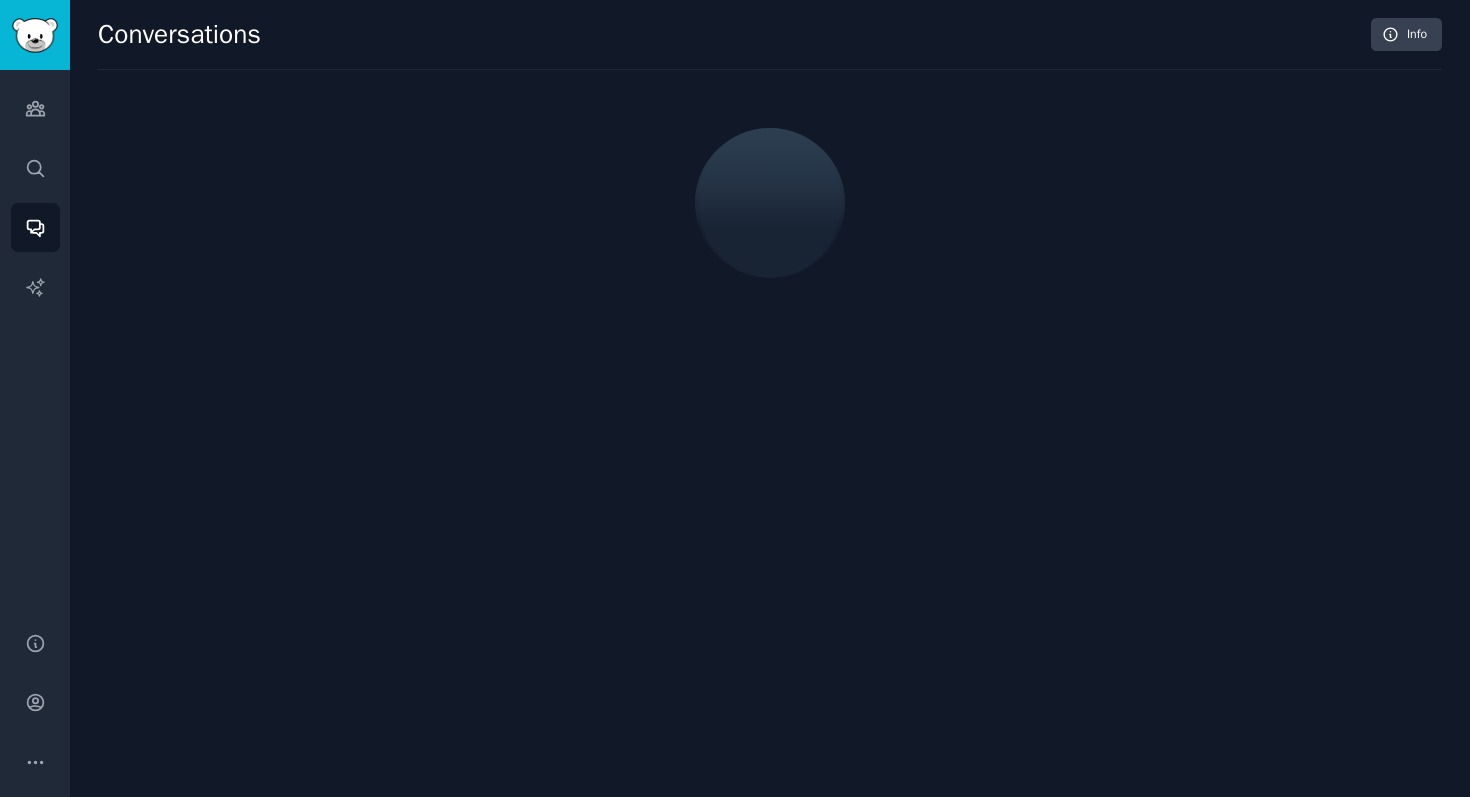 scroll, scrollTop: 0, scrollLeft: 0, axis: both 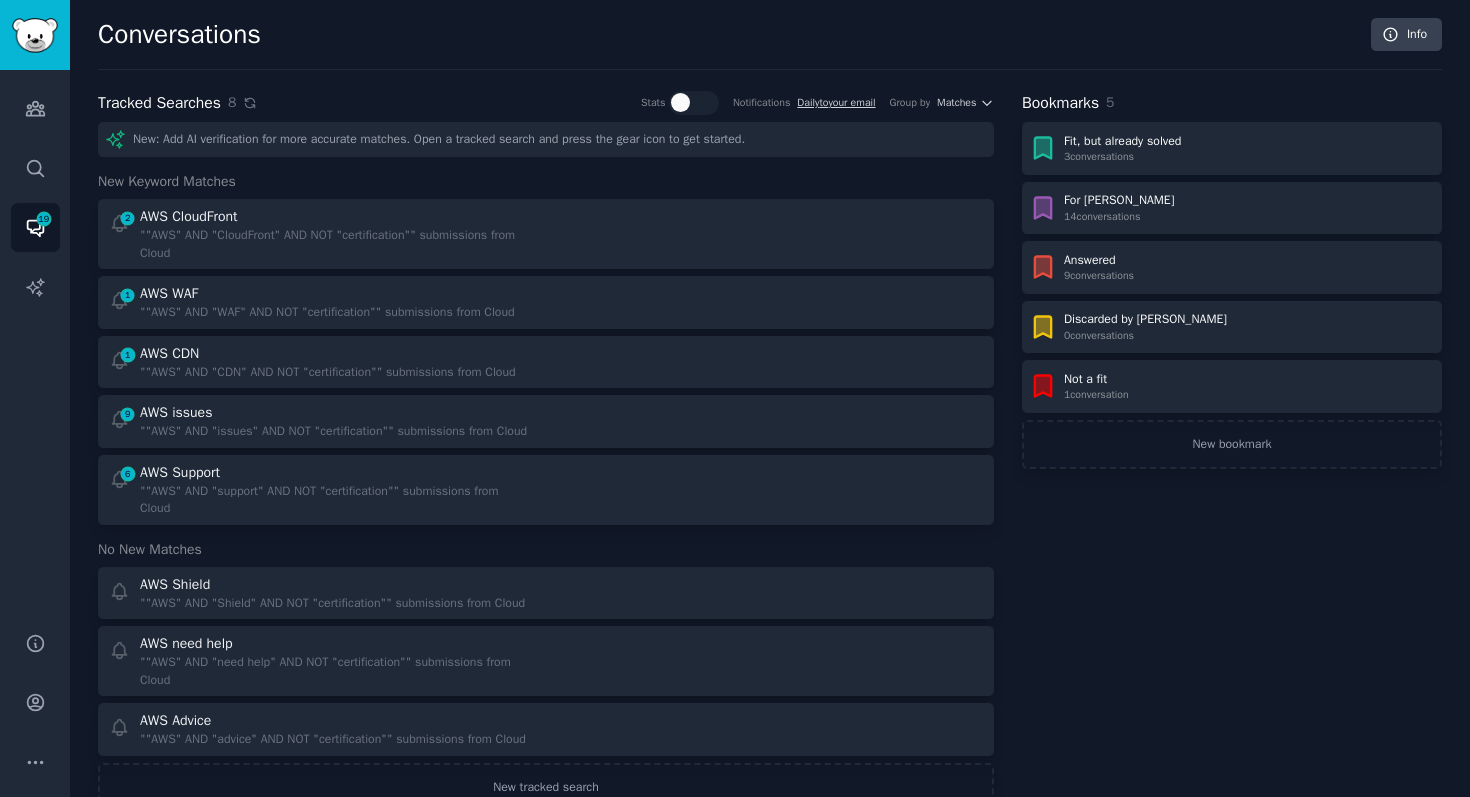 click 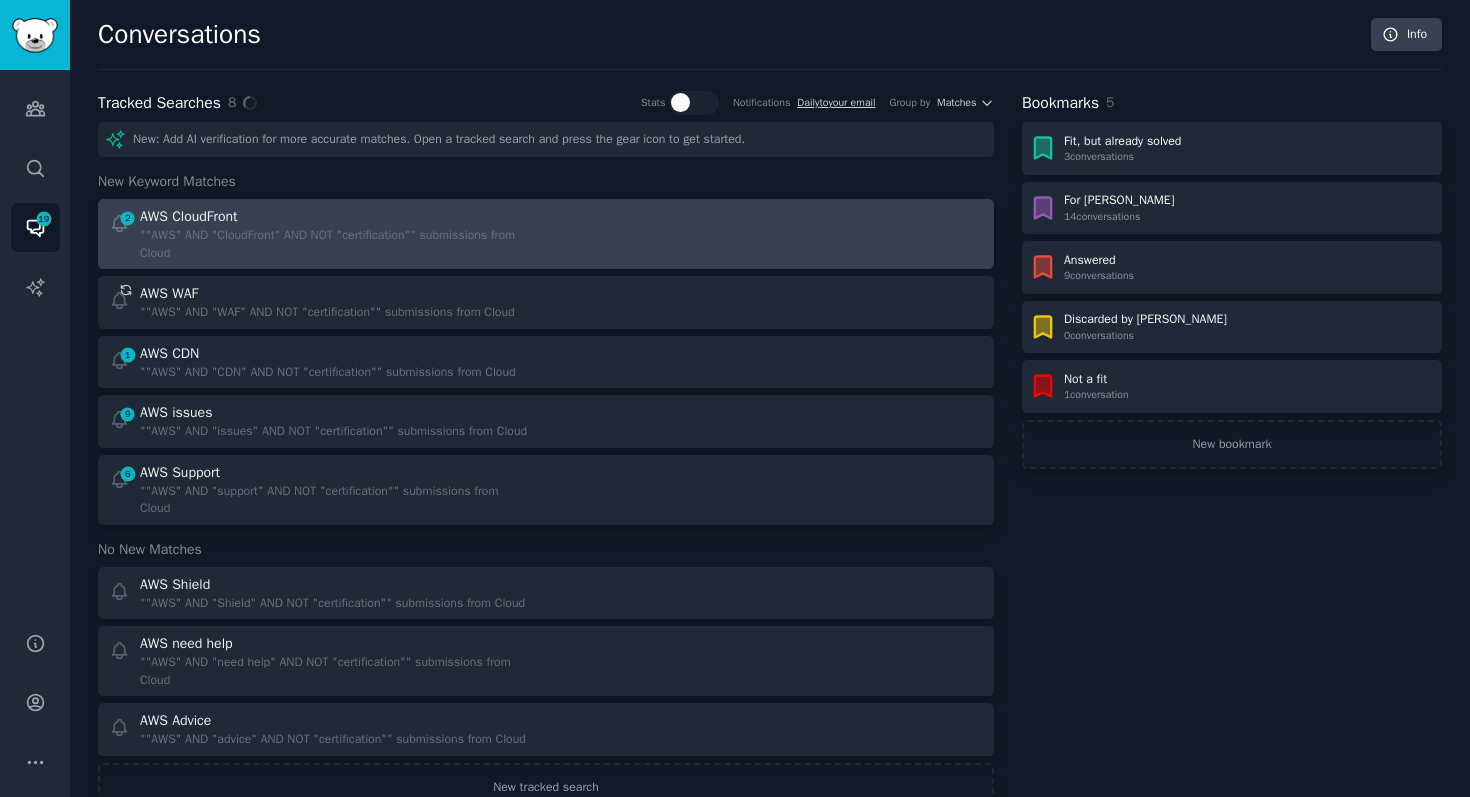 click on """AWS" AND "CloudFront" AND NOT "certification"" submissions from Cloud" at bounding box center [336, 244] 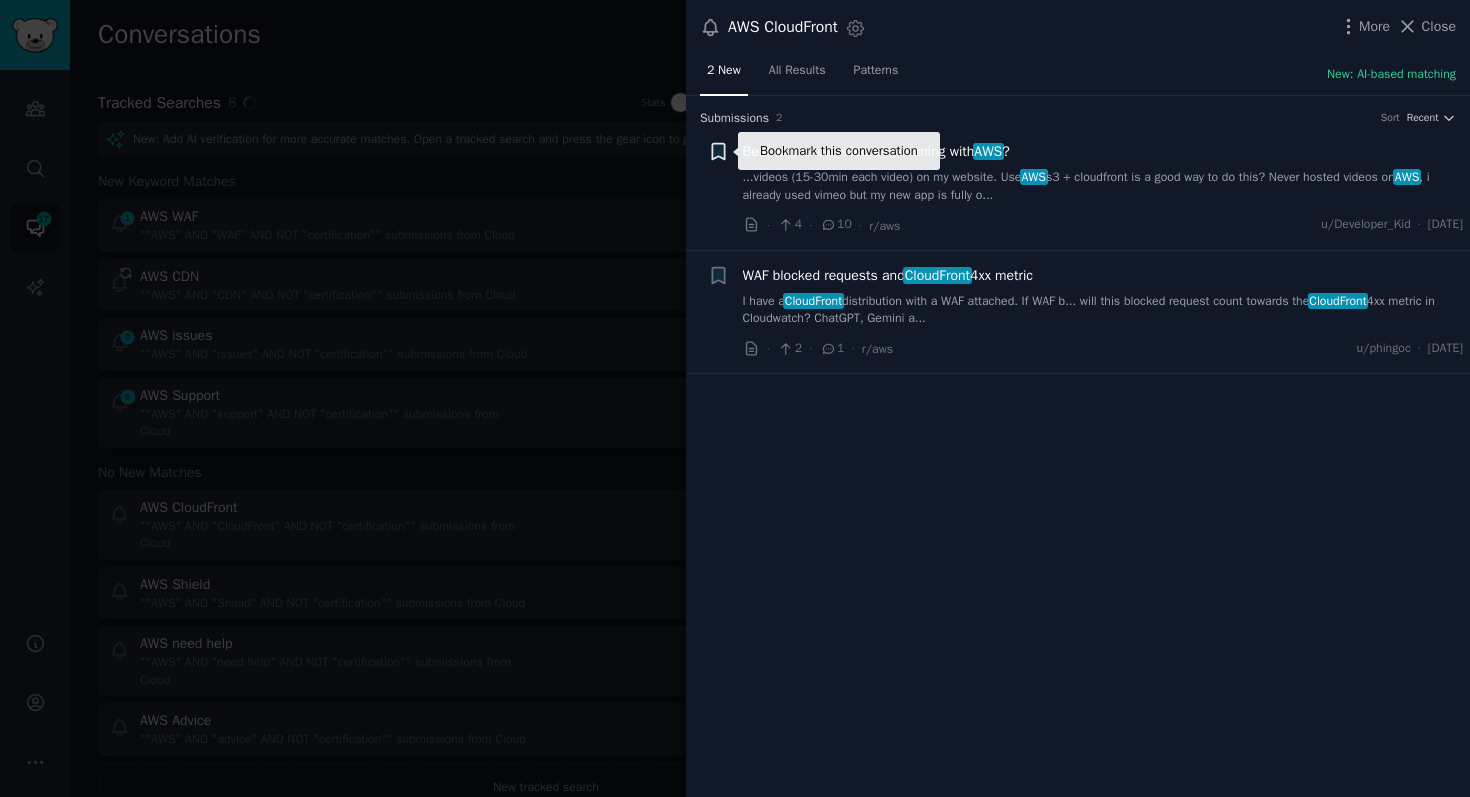 click 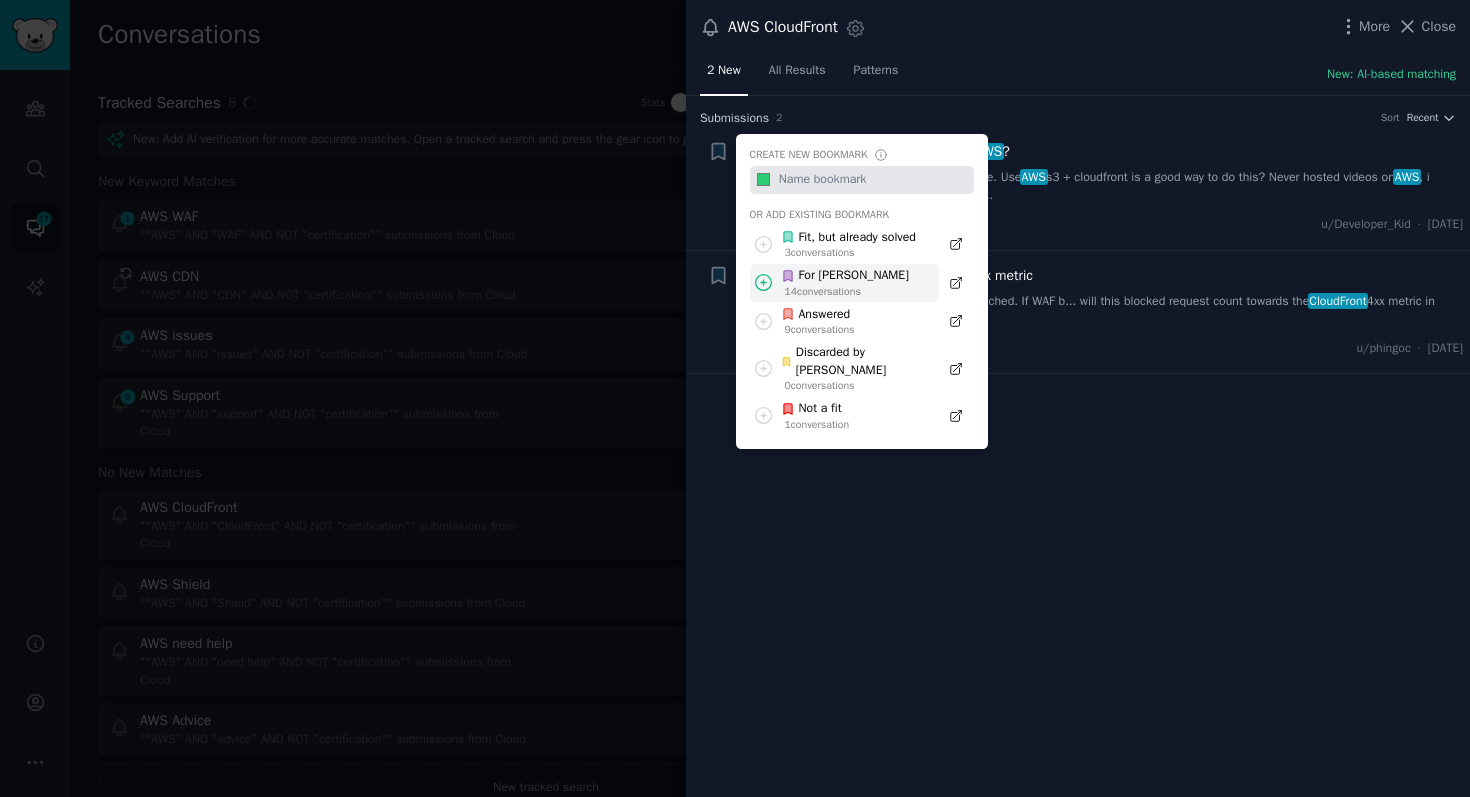 click on "14  conversation s" at bounding box center [847, 292] 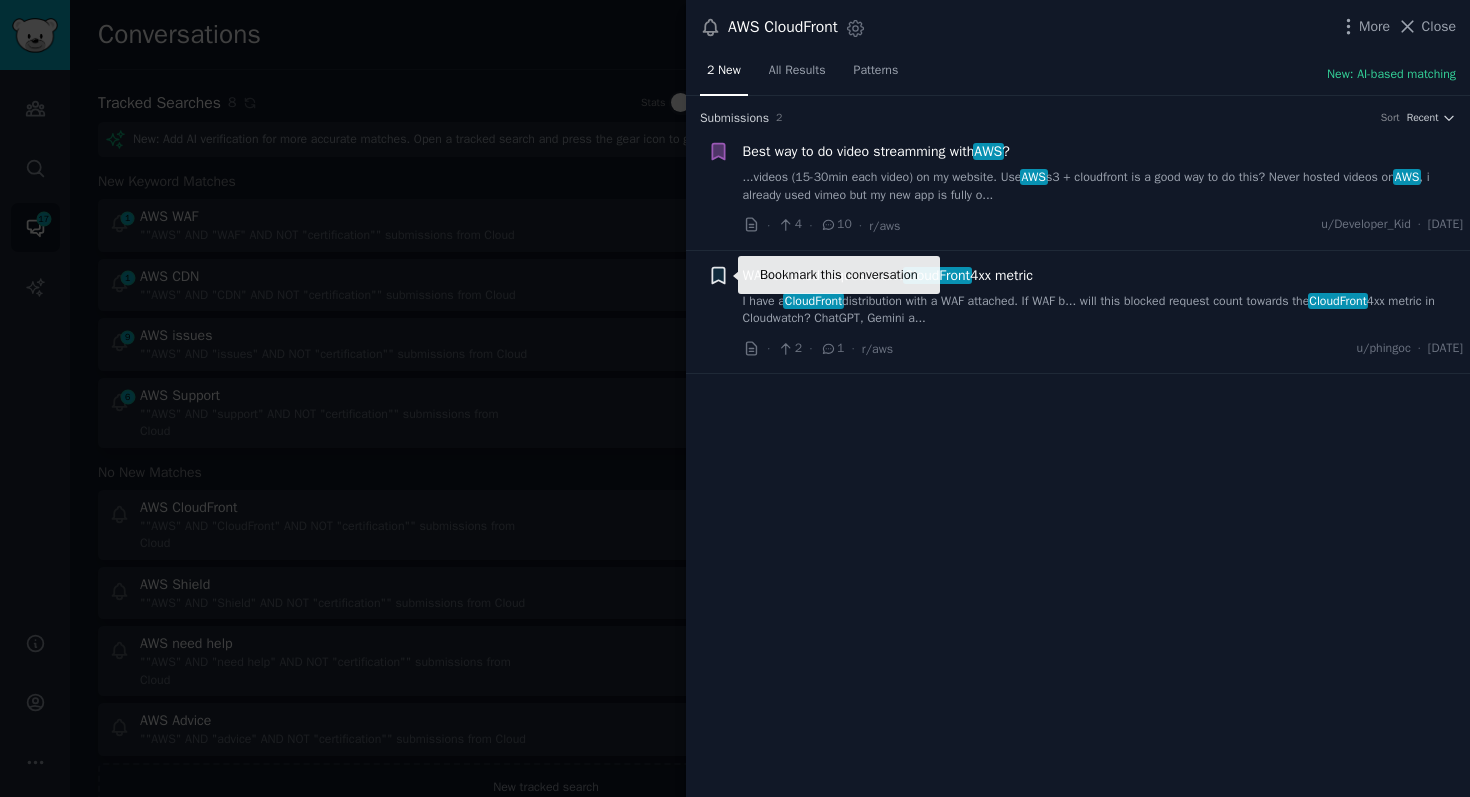 click 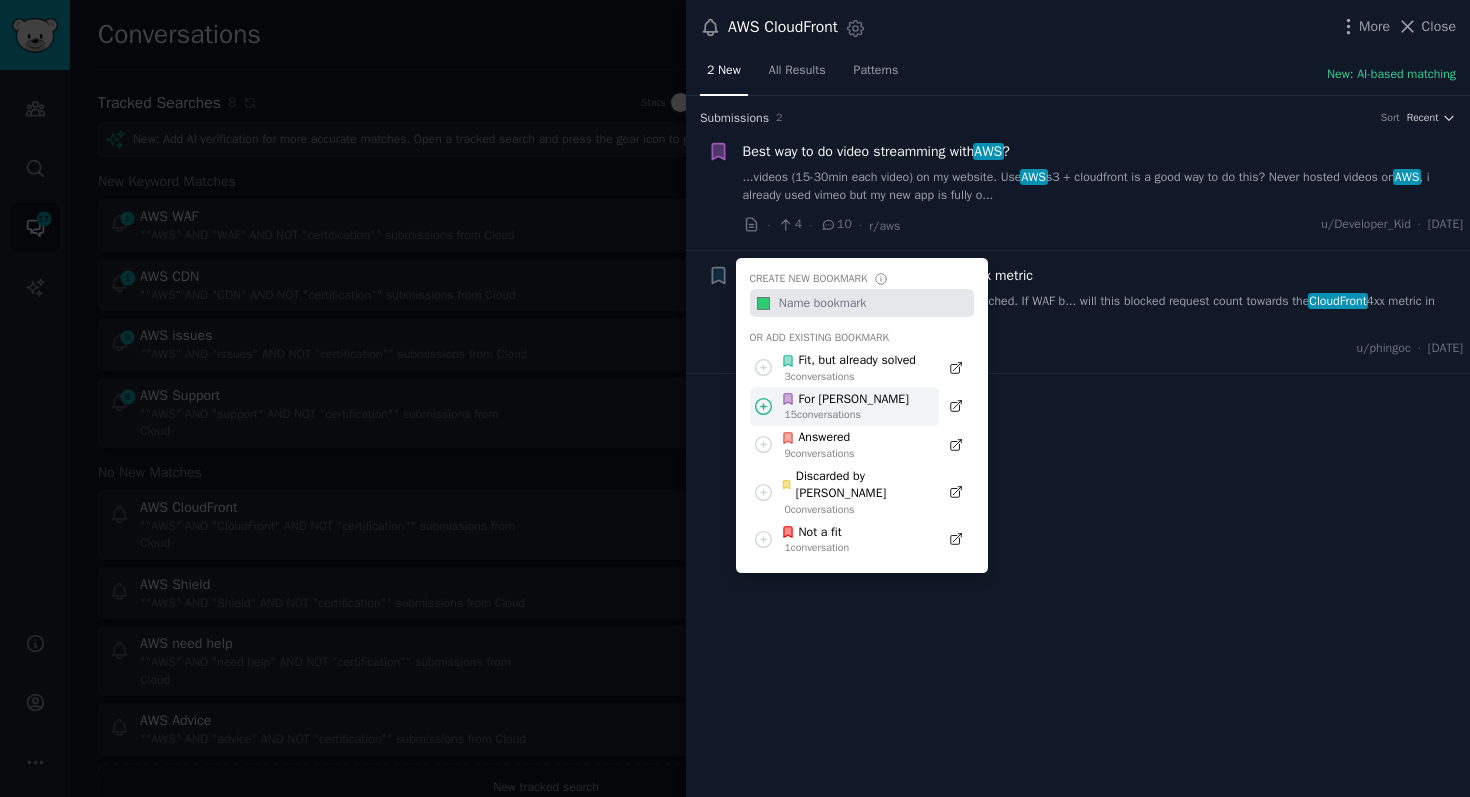 click on "For [PERSON_NAME]" at bounding box center (845, 400) 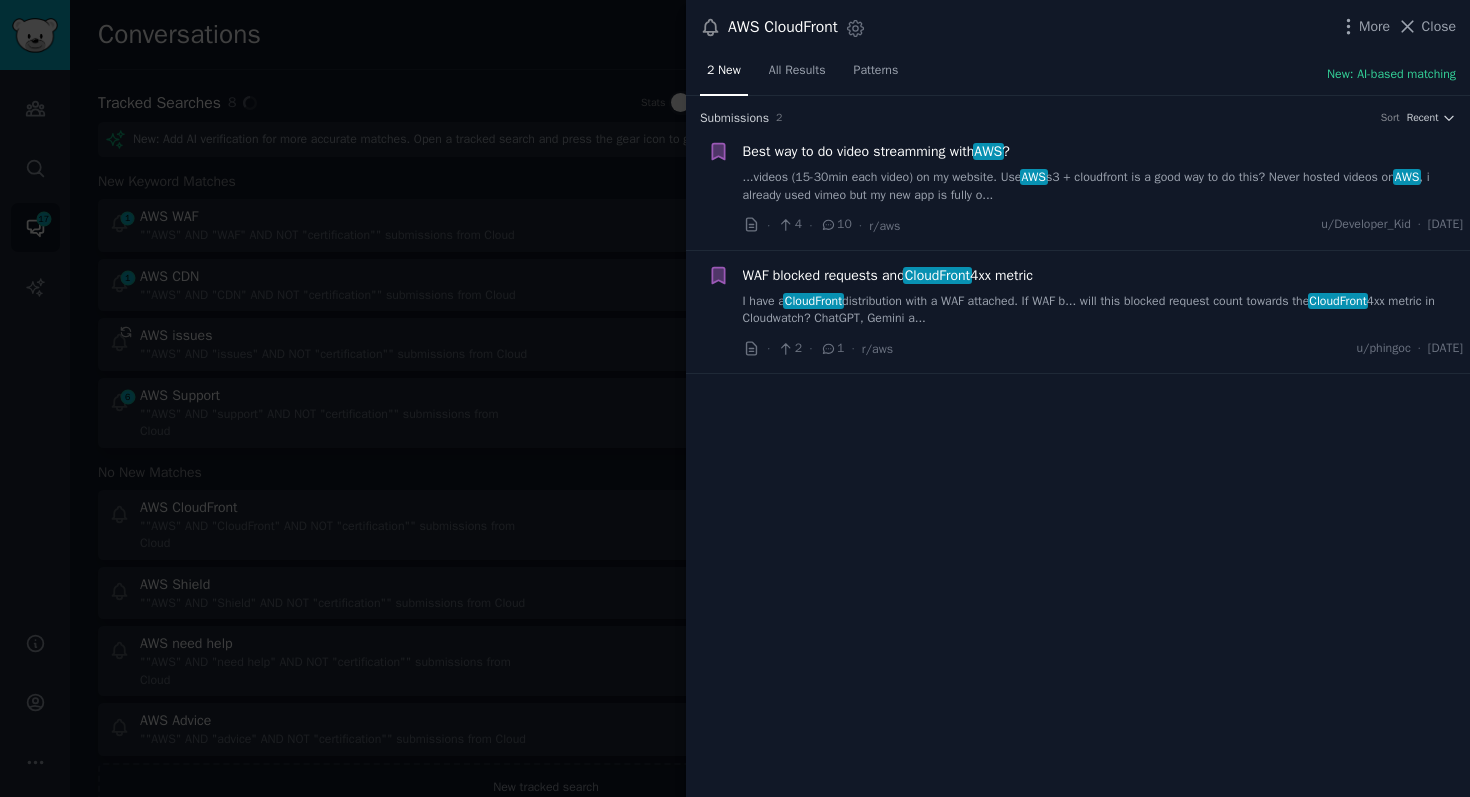 click at bounding box center [735, 398] 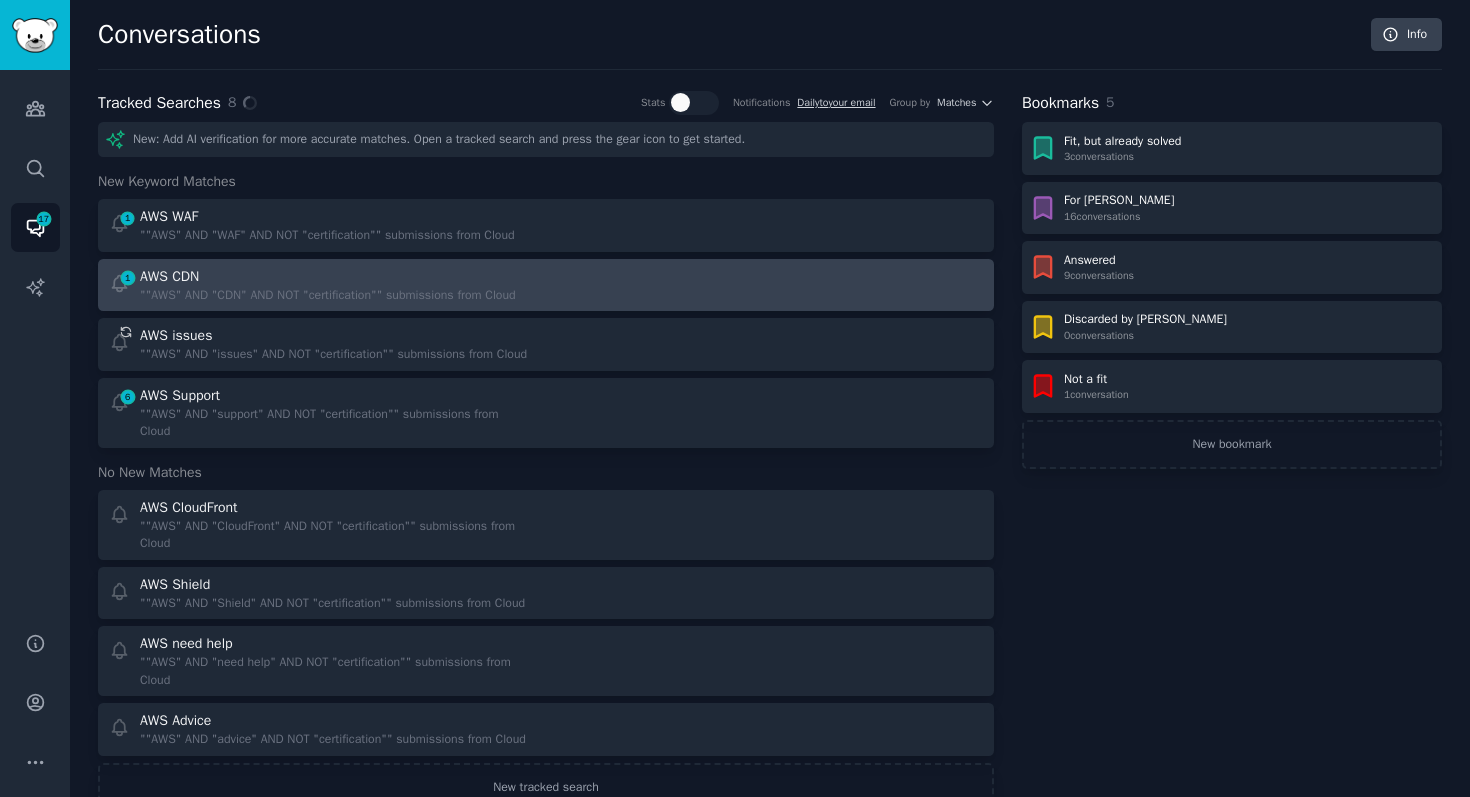 click on """AWS" AND "CDN" AND NOT "certification"" submissions from Cloud" at bounding box center (328, 296) 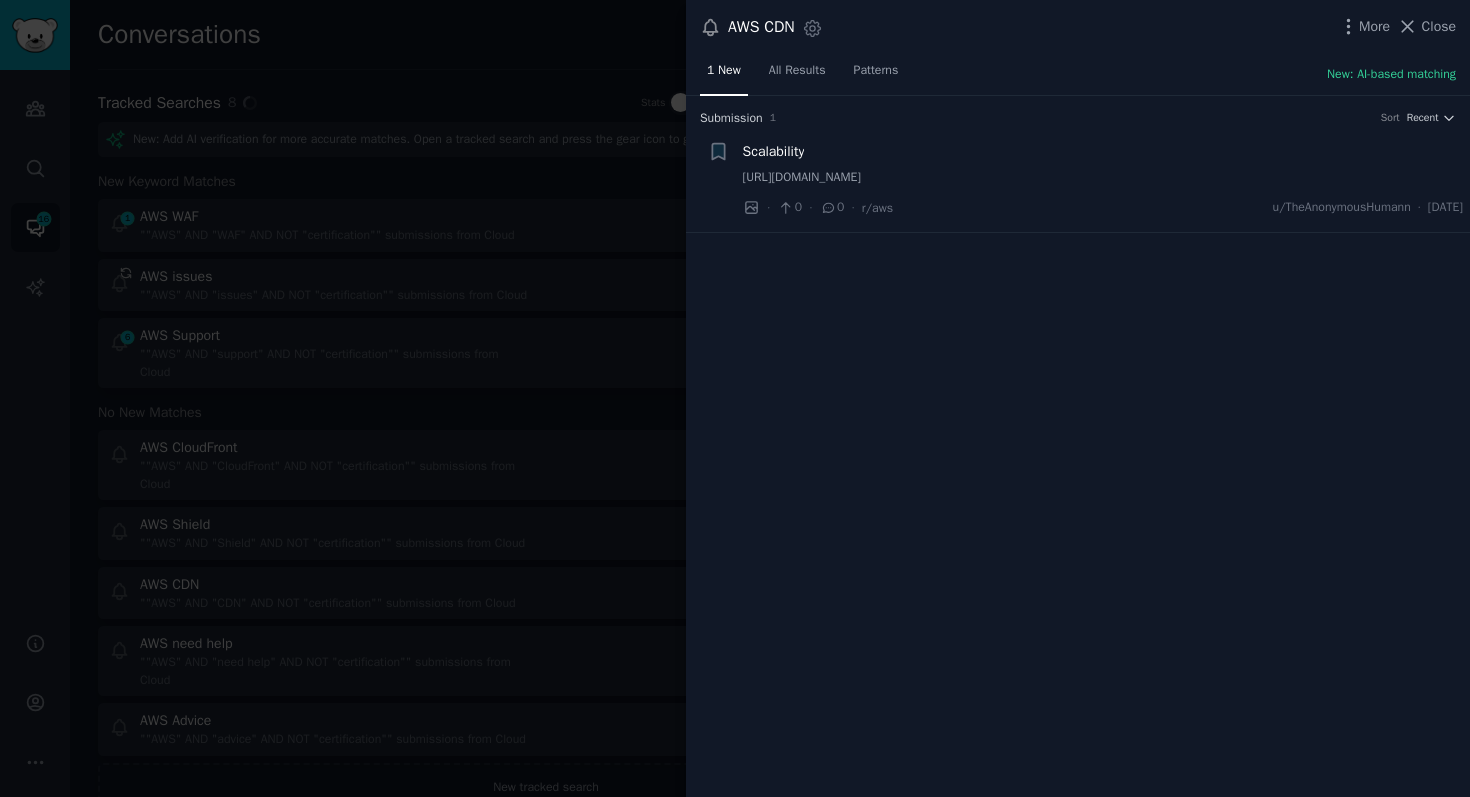 click on "[URL][DOMAIN_NAME]" at bounding box center (1103, 178) 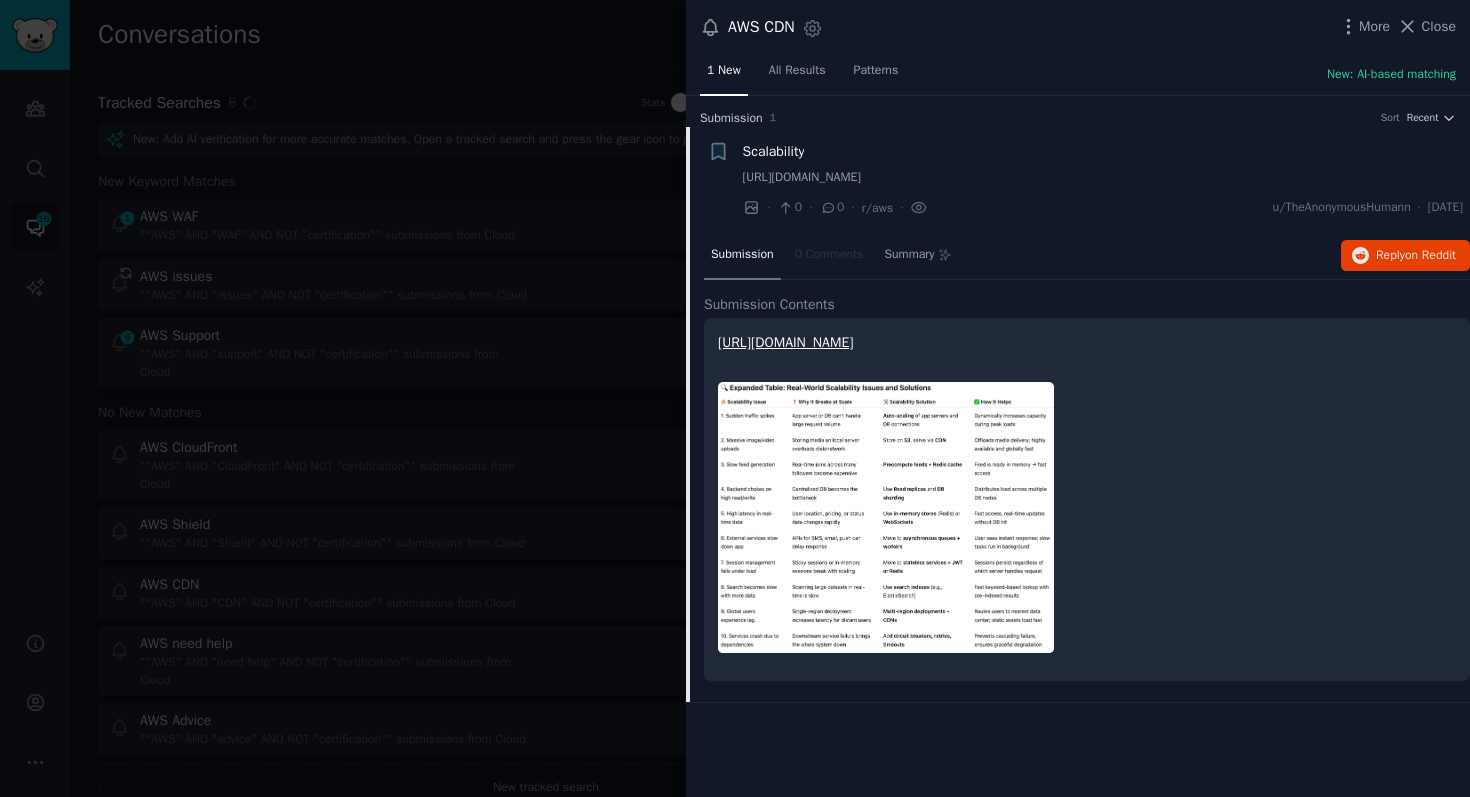 click on "[URL][DOMAIN_NAME]" at bounding box center [1103, 178] 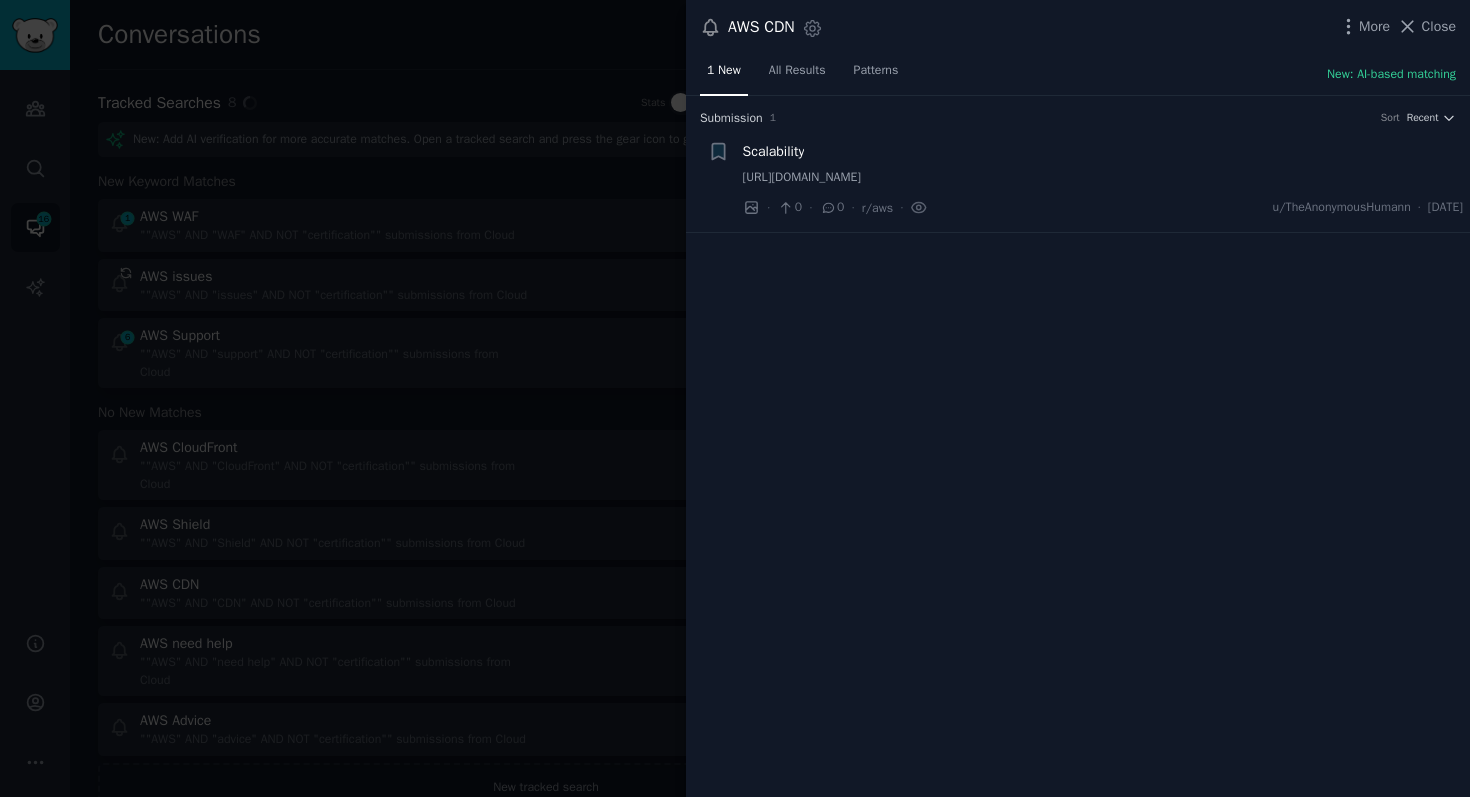 click at bounding box center [735, 398] 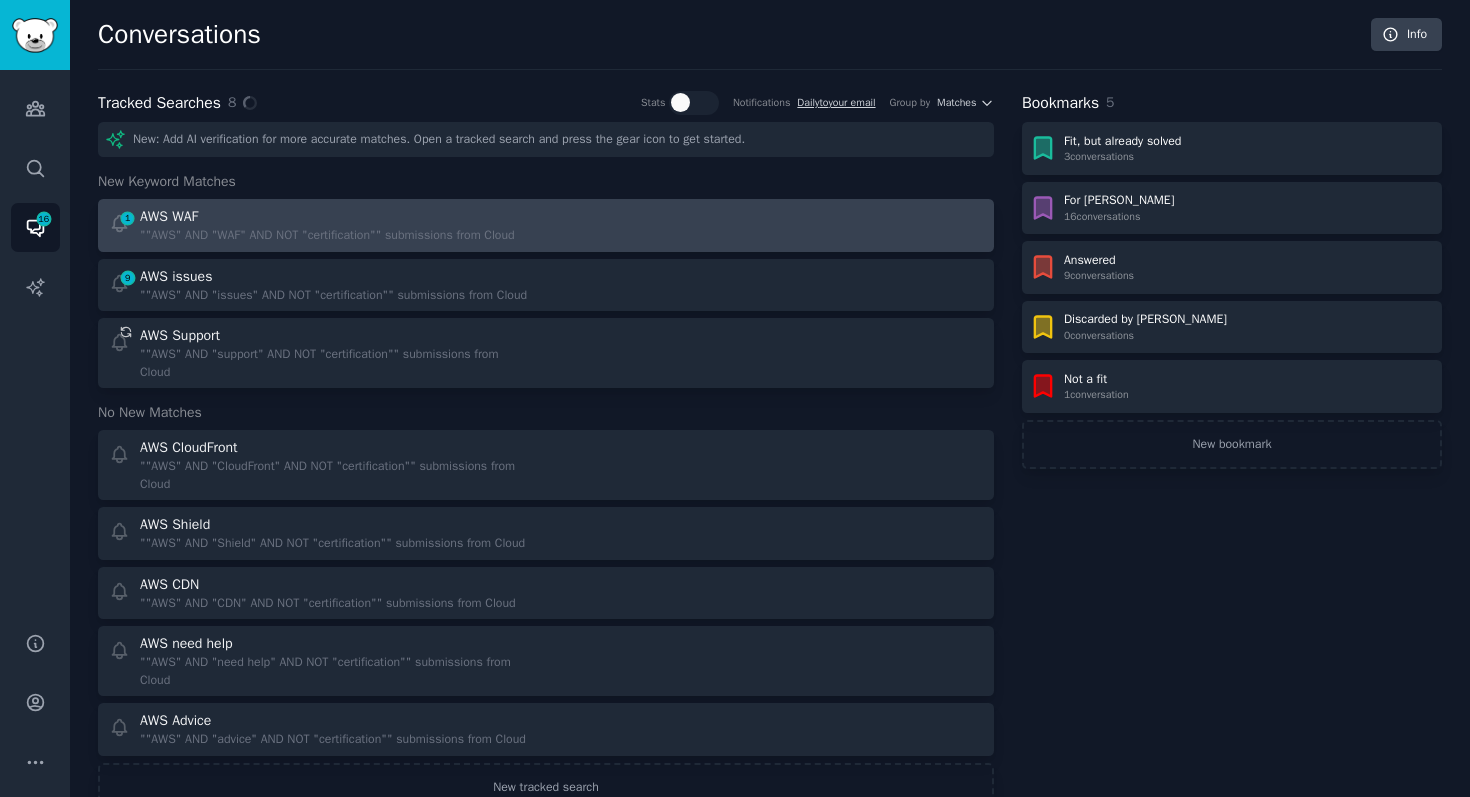 click on "AWS WAF" at bounding box center (327, 216) 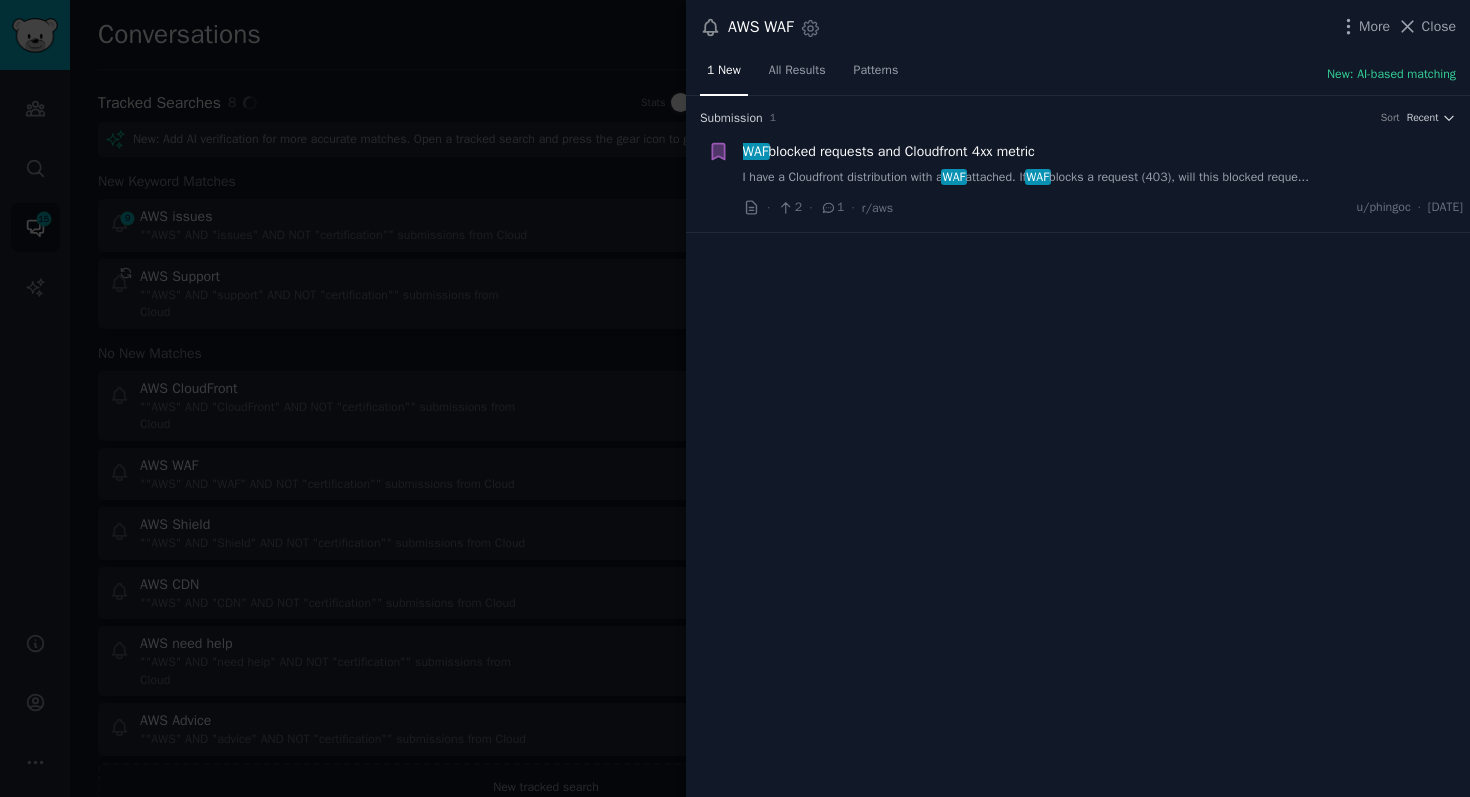 click on "I have a Cloudfront distribution with a  WAF  attached.
If  WAF  blocks a request (403), will this blocked reque..." at bounding box center [1103, 178] 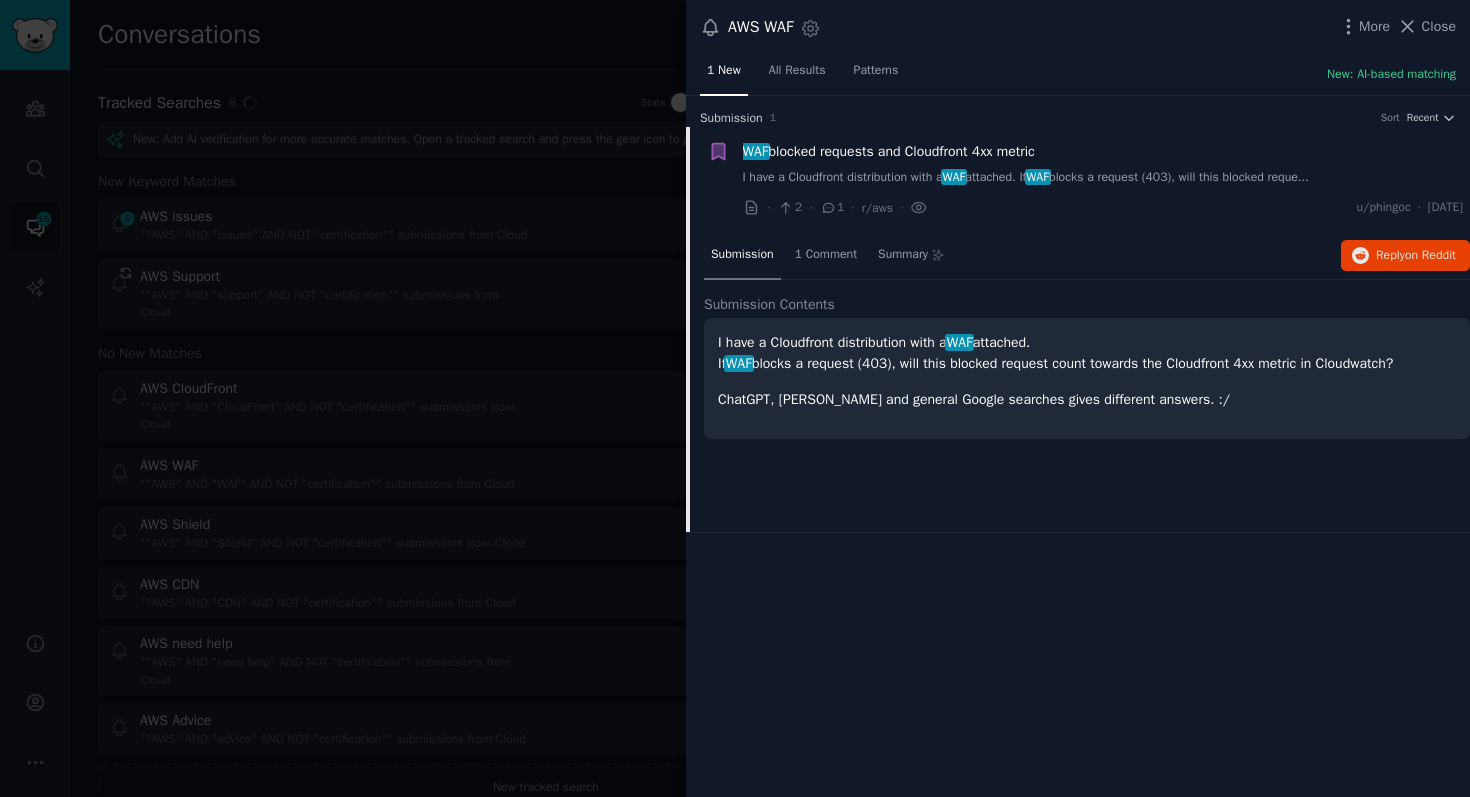 click at bounding box center (735, 398) 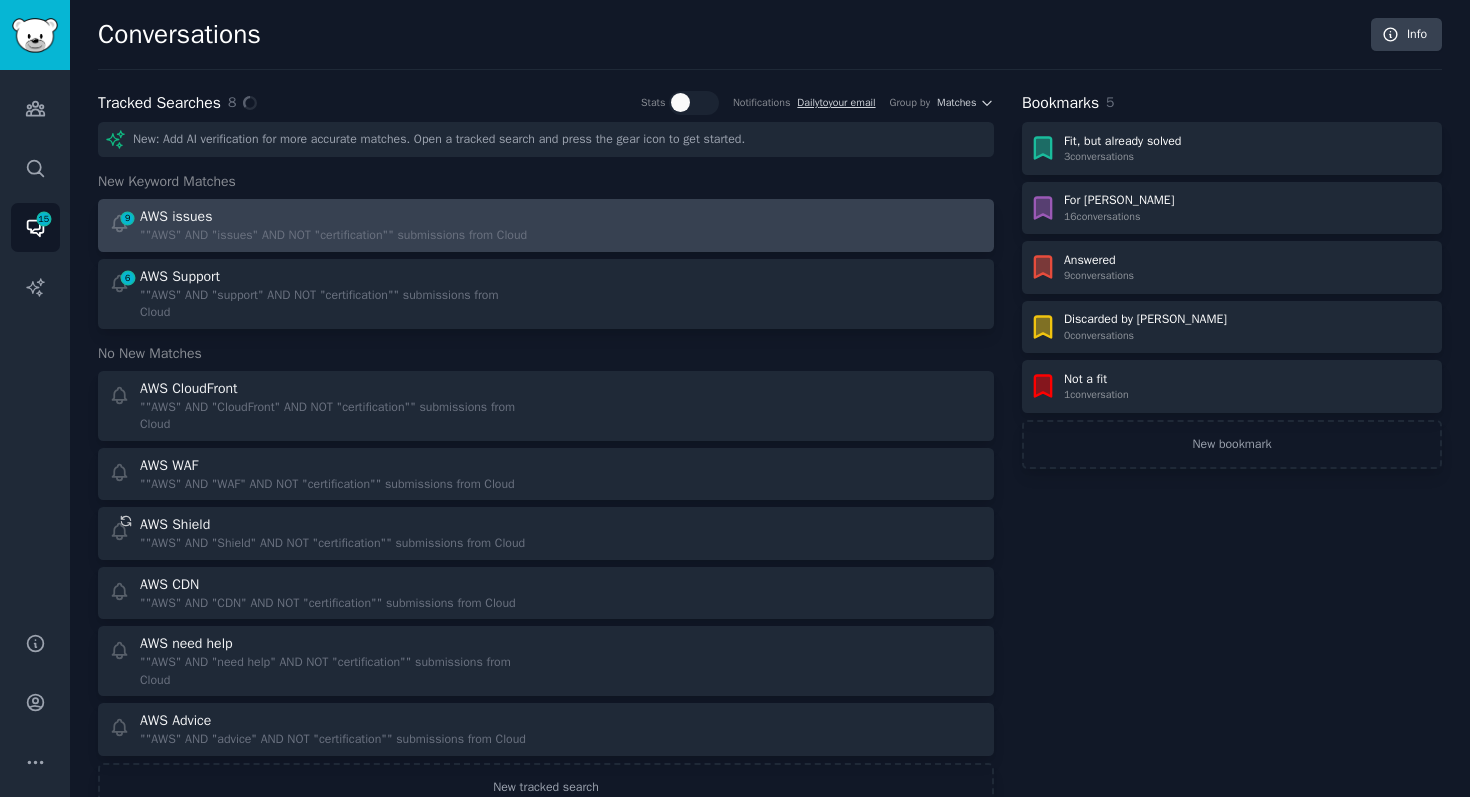 click on """AWS" AND "issues" AND NOT "certification"" submissions from Cloud" at bounding box center [333, 236] 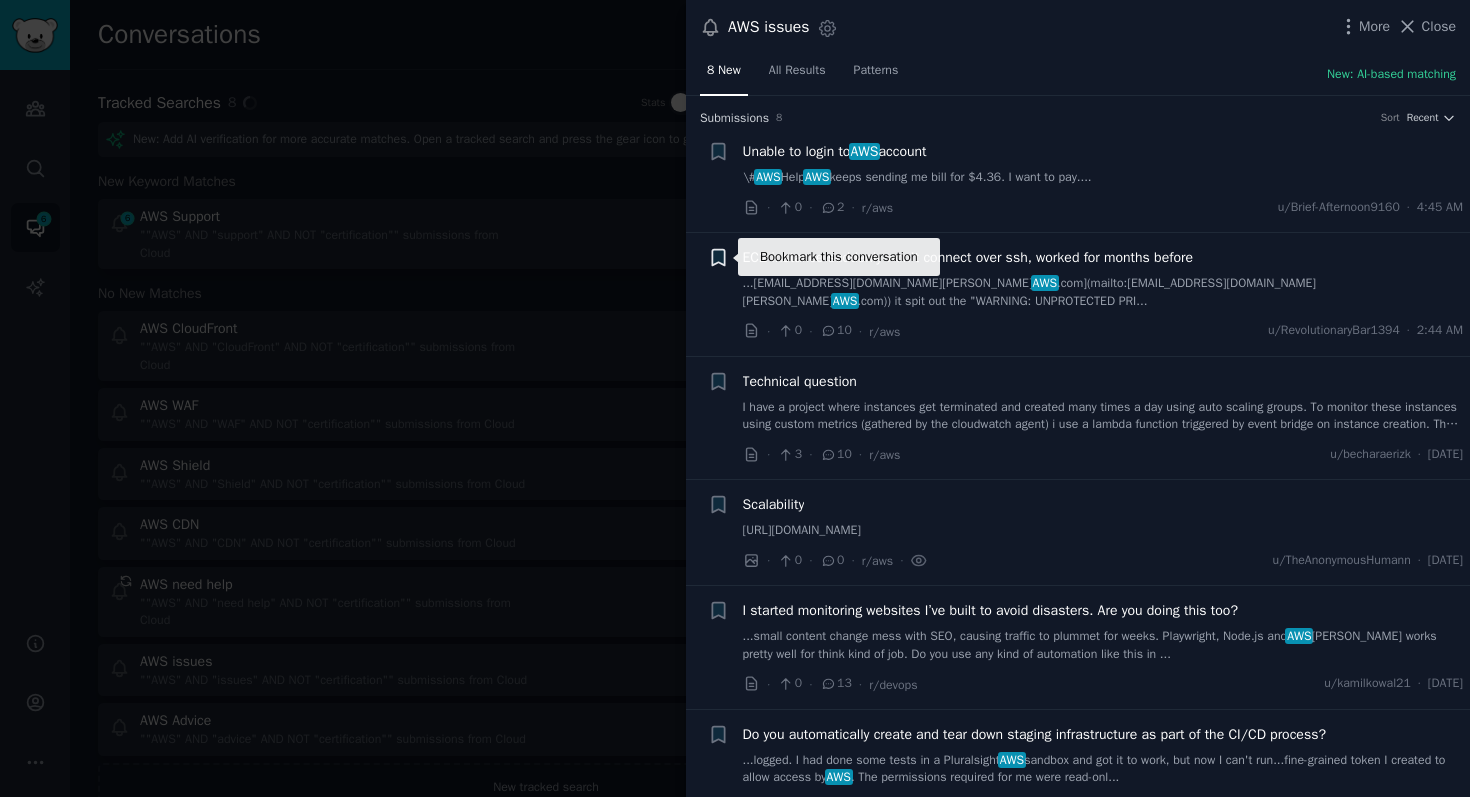 click 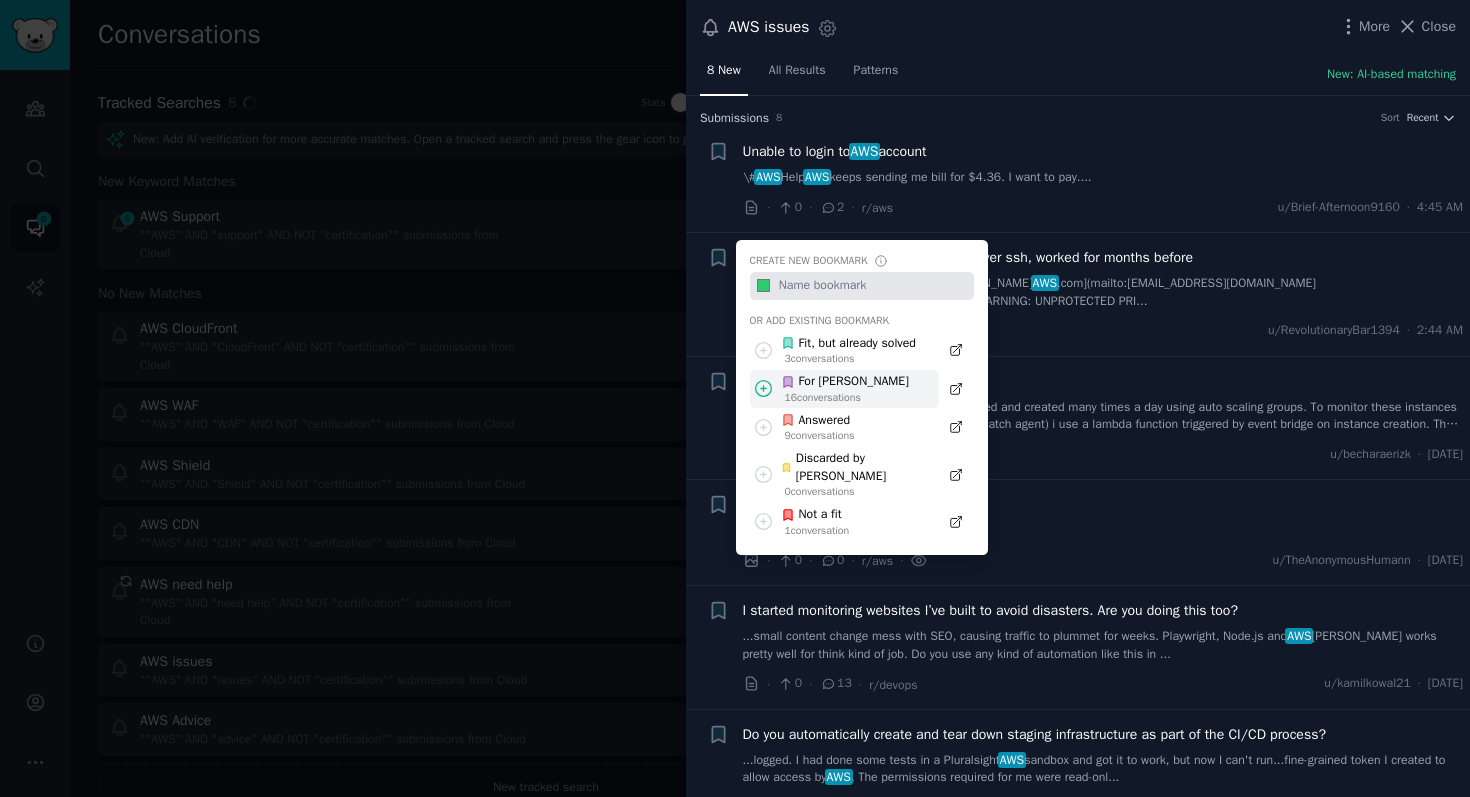 click on "For [PERSON_NAME]" at bounding box center (845, 382) 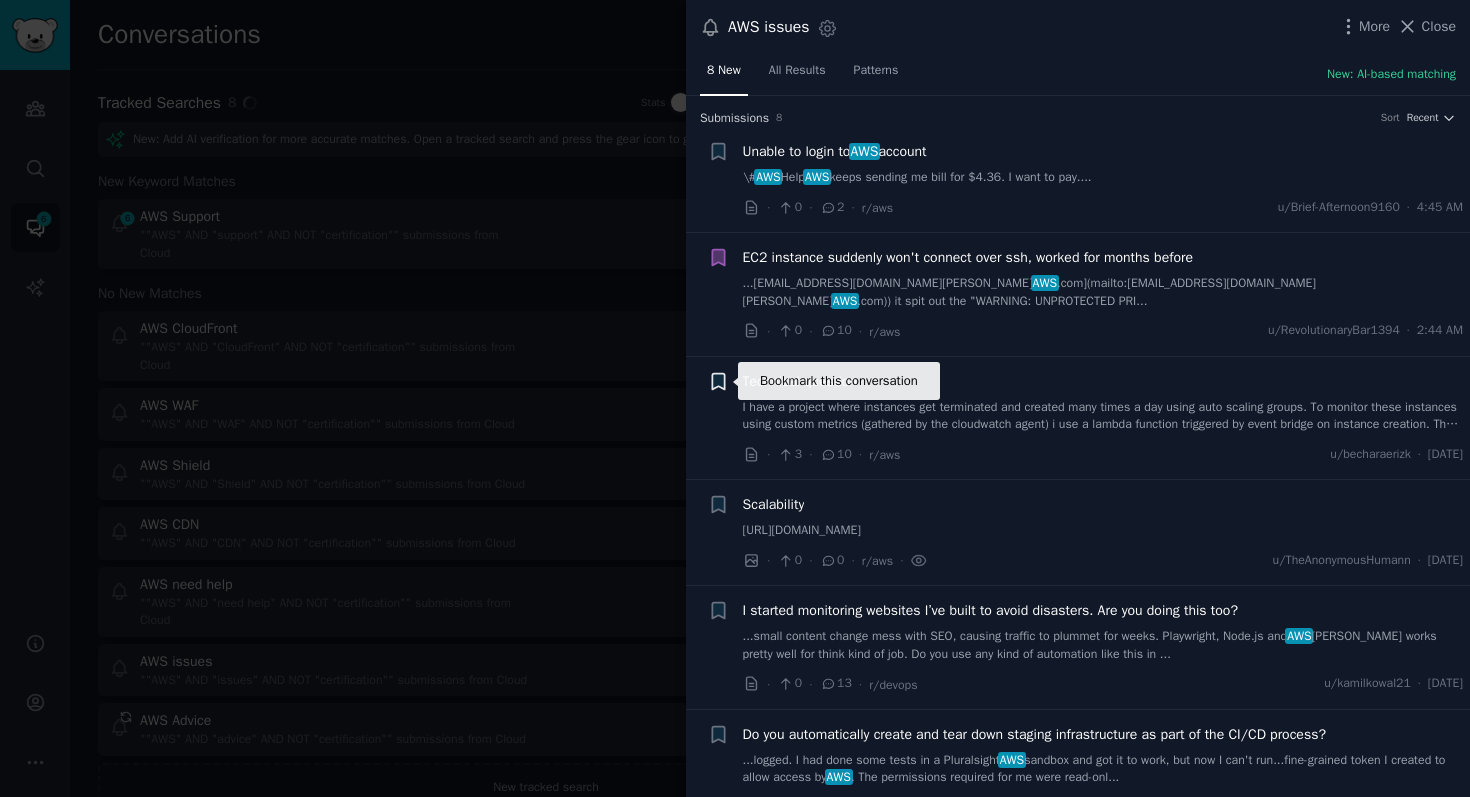 click 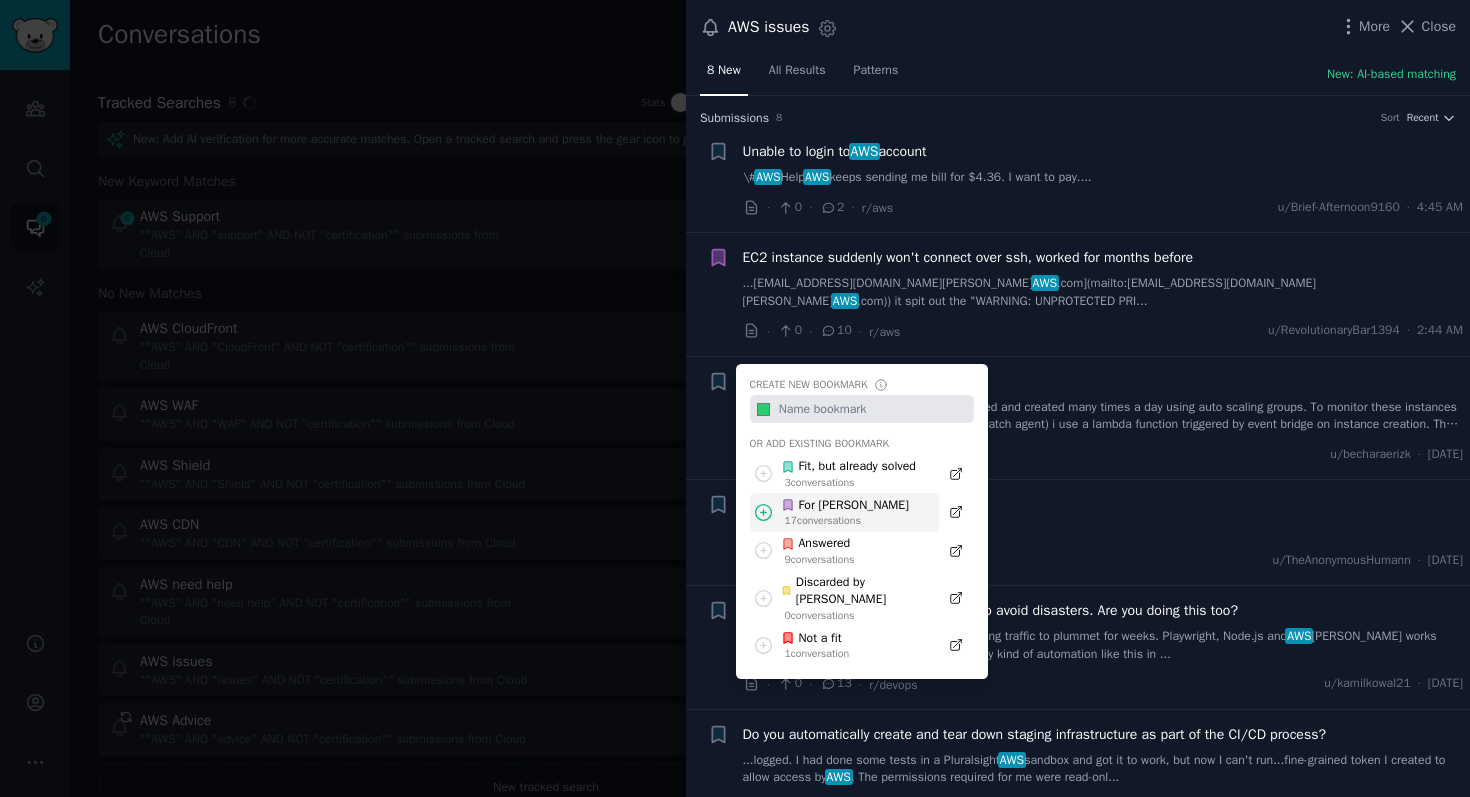 click on "17  conversation s" at bounding box center [847, 521] 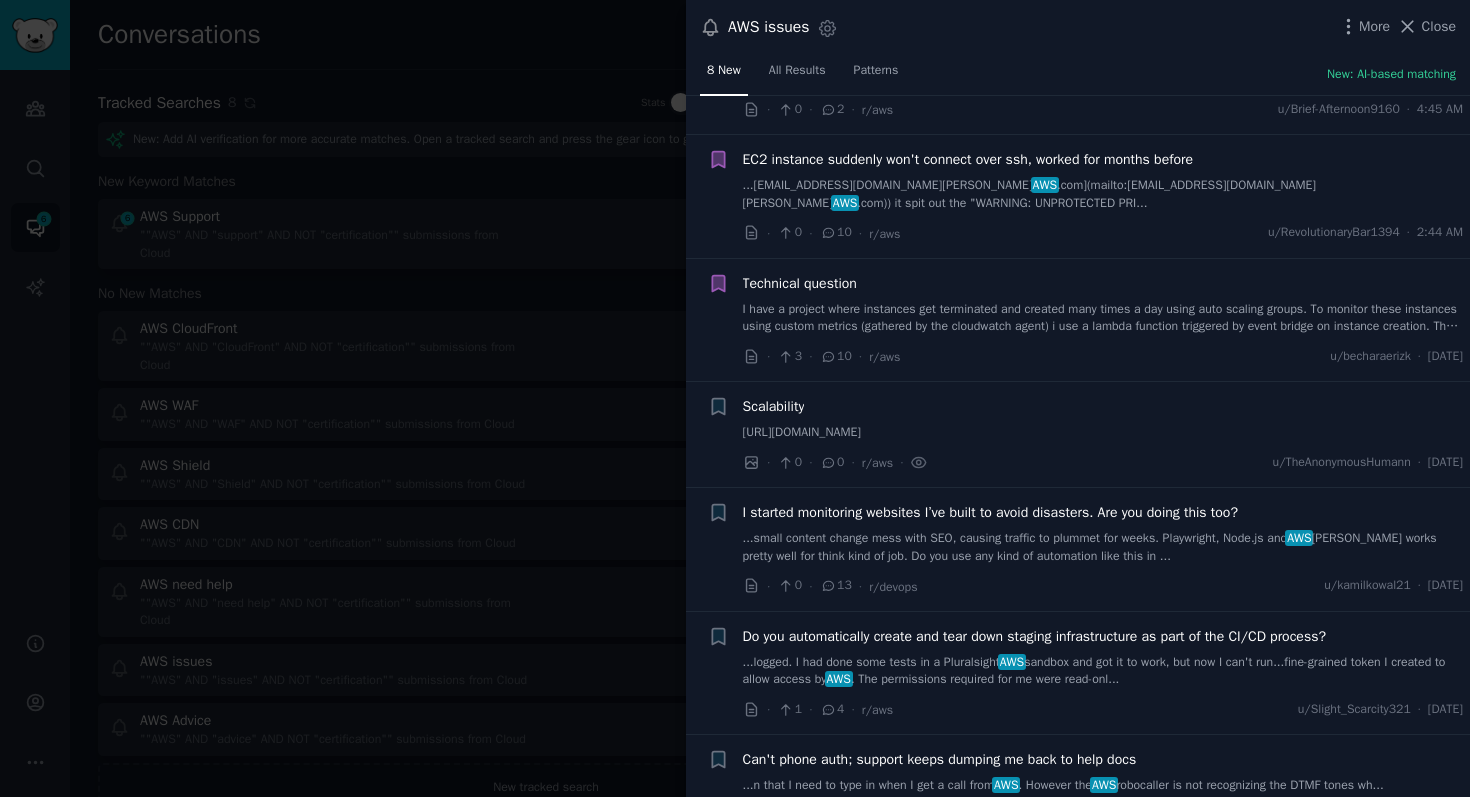 scroll, scrollTop: 100, scrollLeft: 0, axis: vertical 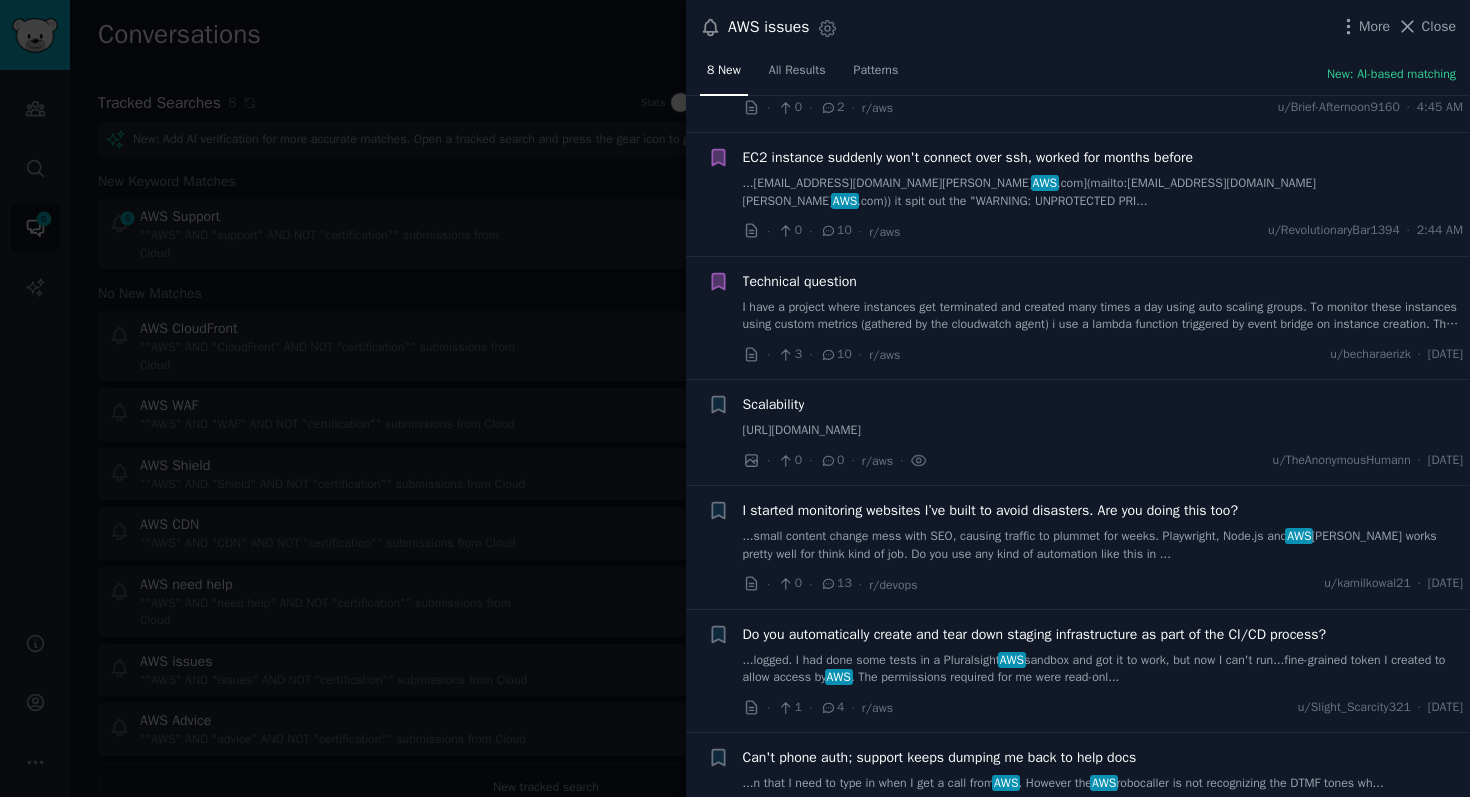 click on "Scalability [URL][DOMAIN_NAME]" at bounding box center (1103, 417) 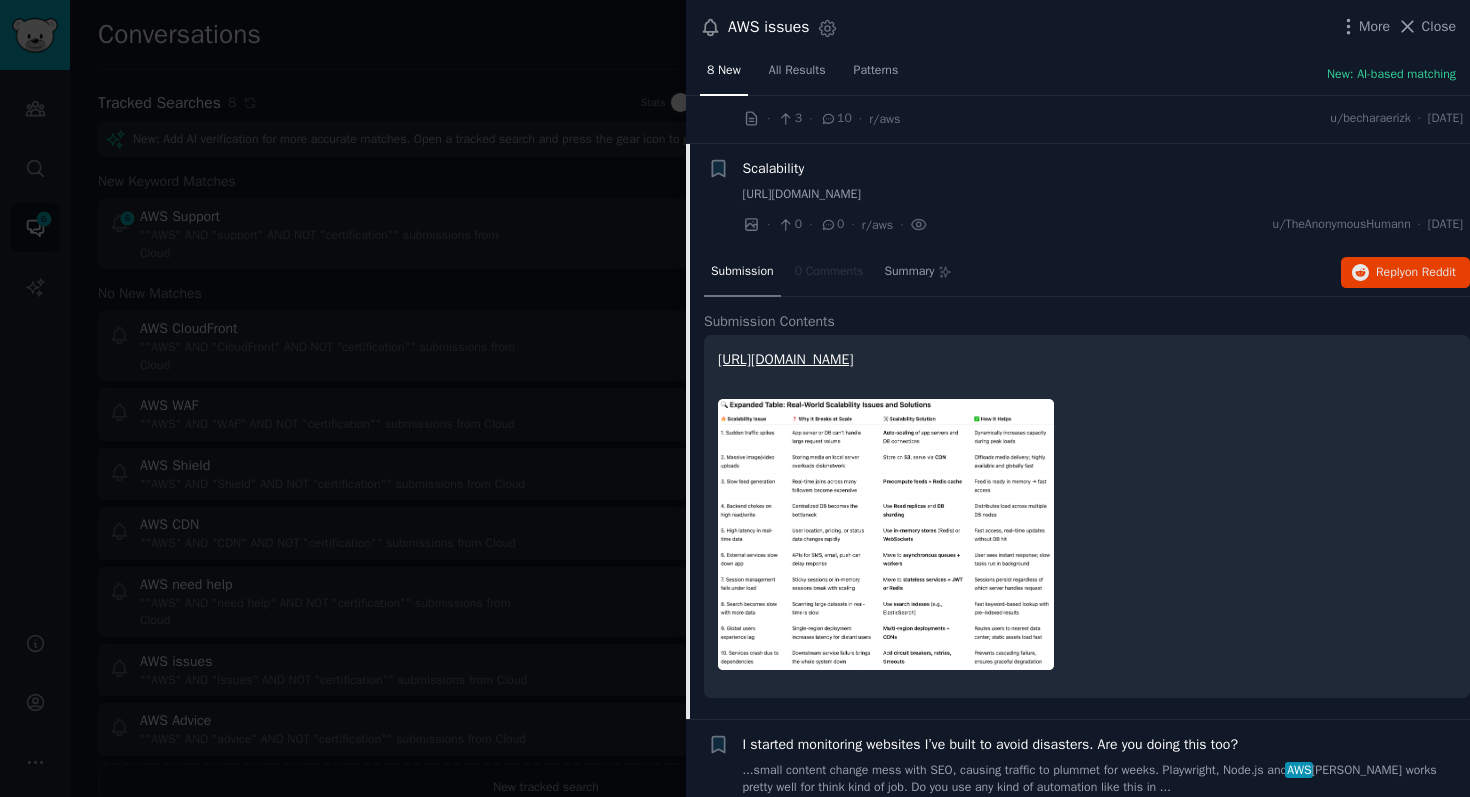 click on "+ Scalability [URL][DOMAIN_NAME] · 0 · 0 · r/aws · u/TheAnonymousHumann · [DATE] Submission 0 Comments Summary Reply  on Reddit Submission Contents [URL][DOMAIN_NAME]" at bounding box center (1078, 432) 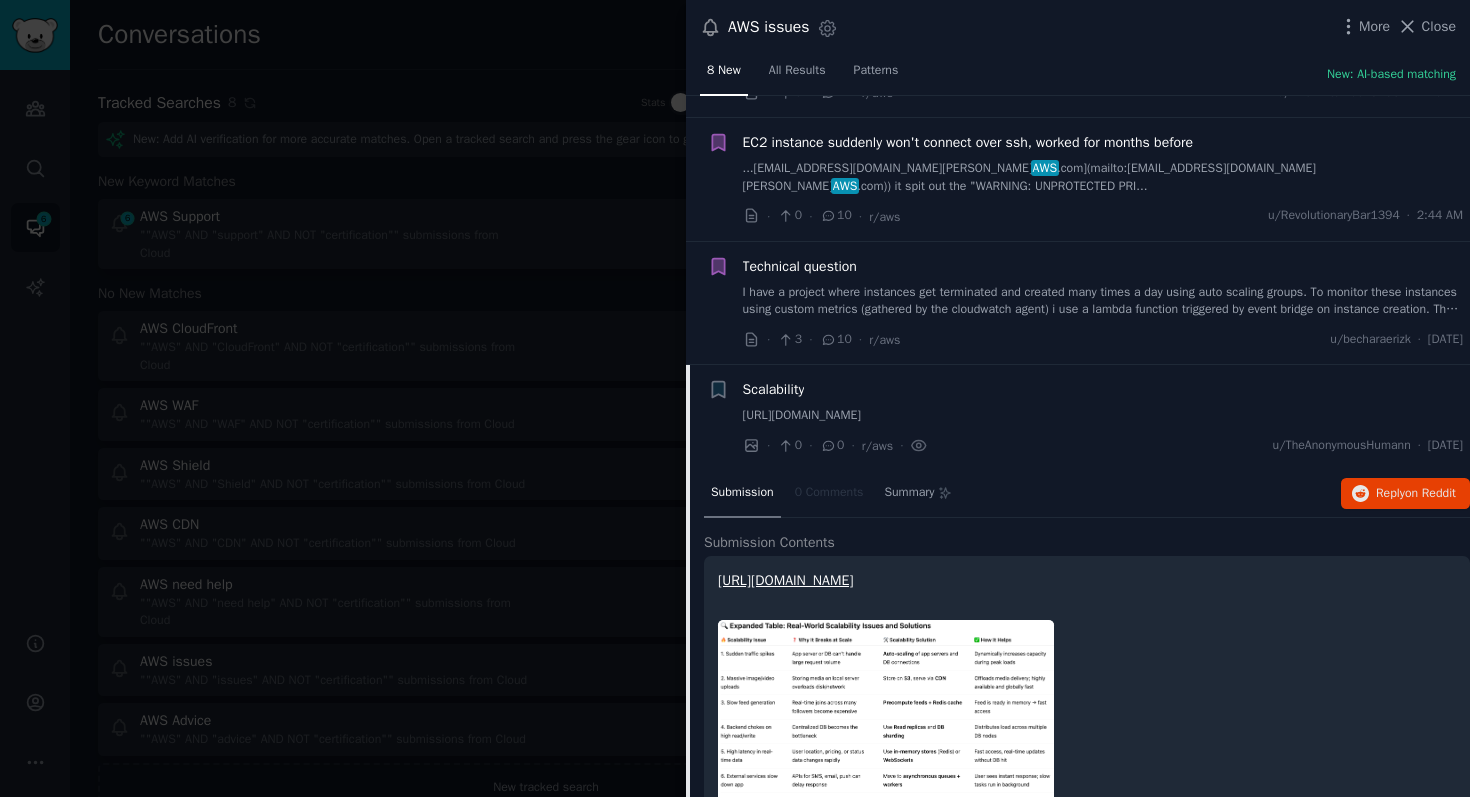 click on "I have a project where instances get terminated and created many times a day using auto scaling groups. To monitor these instances using custom metrics (gathered by the cloudwatch agent) i use a lambda function triggered by event bridge on instance creation. The lambda gets all the instances information and then for every instance gets its tags to get its name and use the name to create alarms.
I have a fallback where if the name isn't set yet to use the instance id in the alarm name but it shouldn't happen as in the user data of new instance there is a part that sets the instance name.
I still get a few alarms with instance ids instead of names.
What could be a way to not have this issue?
Edit:
The event bridge condition is ec2 instance state change notification when the state is running.
It cant be added in the user data as i would like this lambda to run whenever an instance is created and not only using the ASG" at bounding box center (1103, 301) 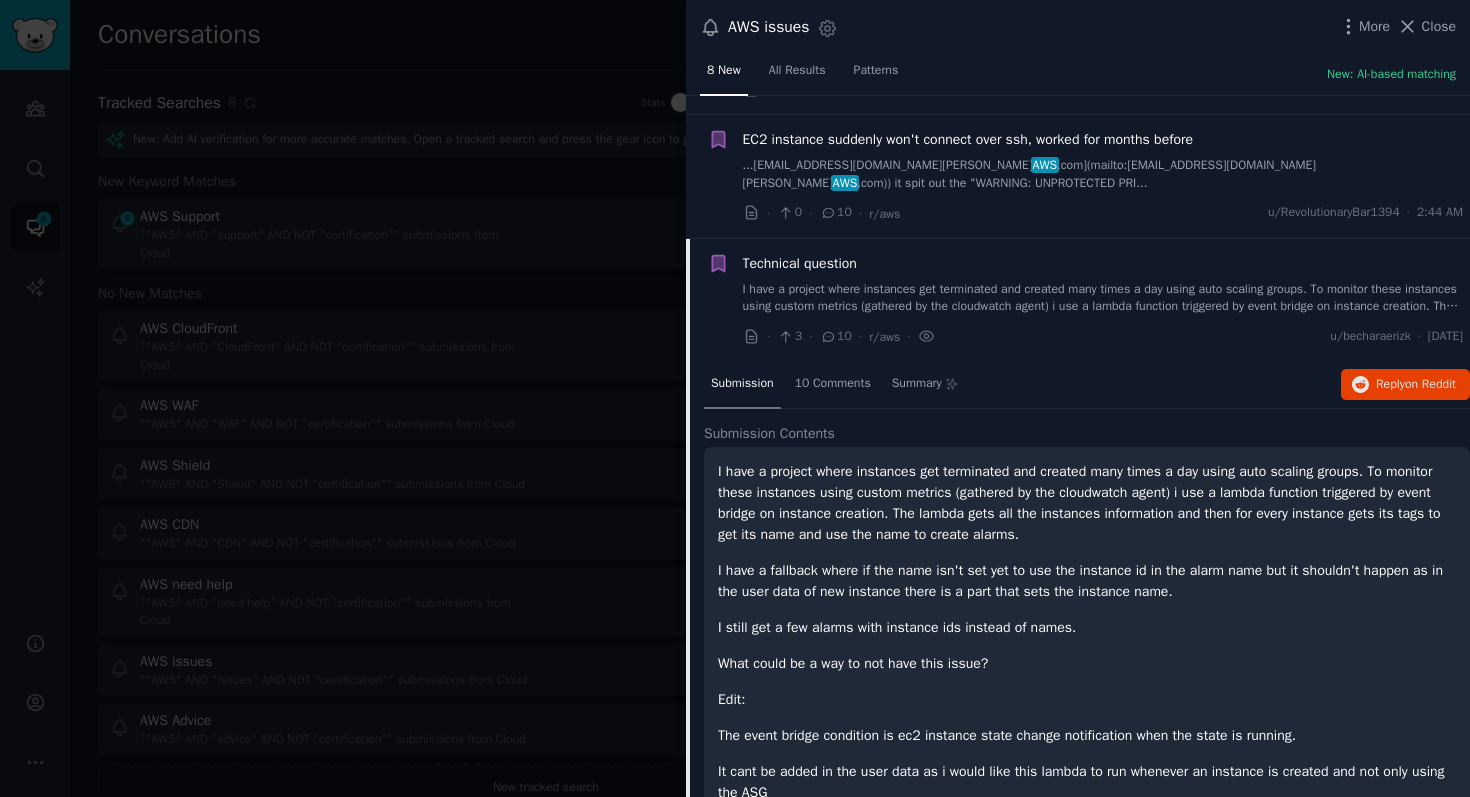 scroll, scrollTop: 0, scrollLeft: 0, axis: both 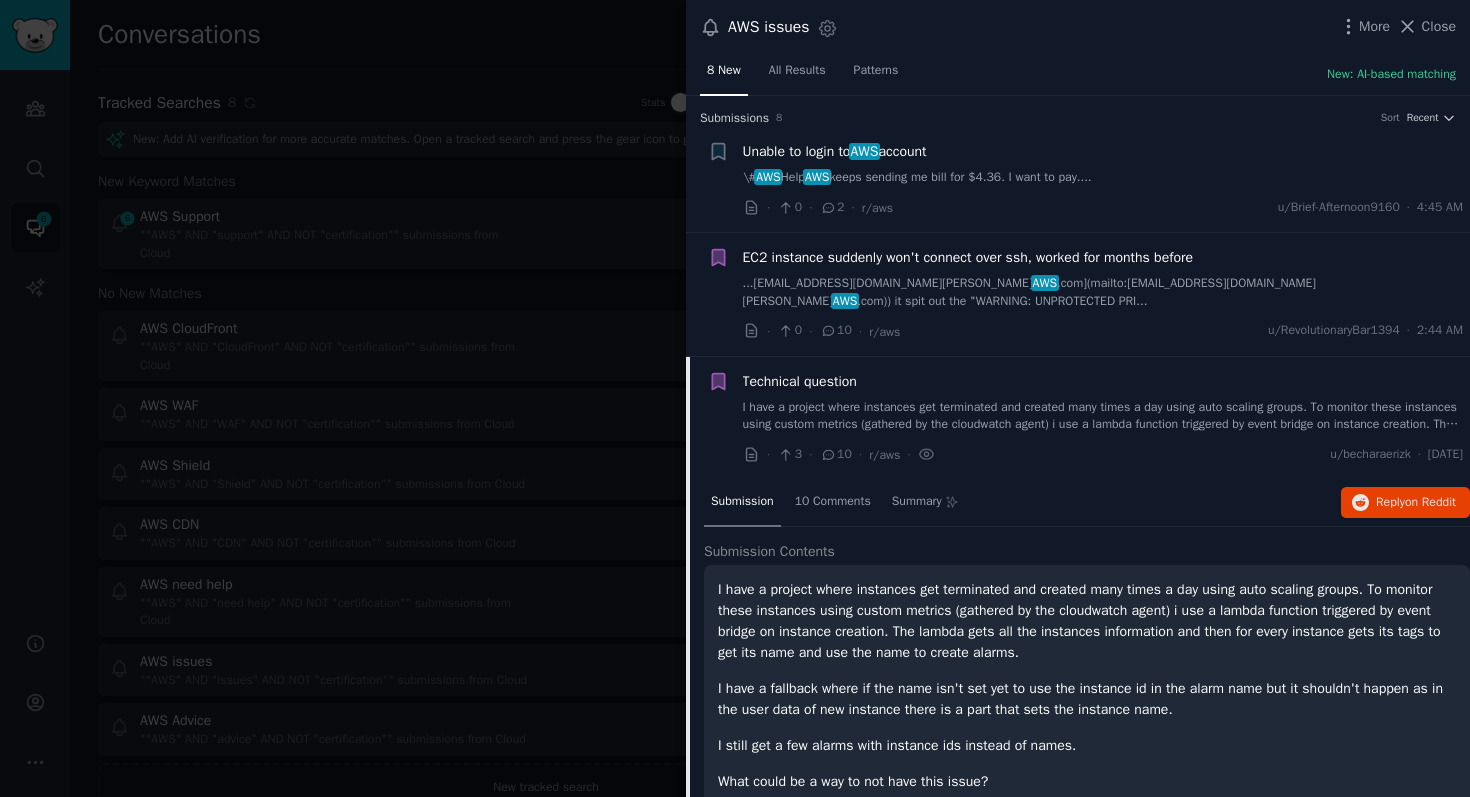 click on "EC2 instance suddenly won't connect over ssh, worked for months before" at bounding box center (968, 257) 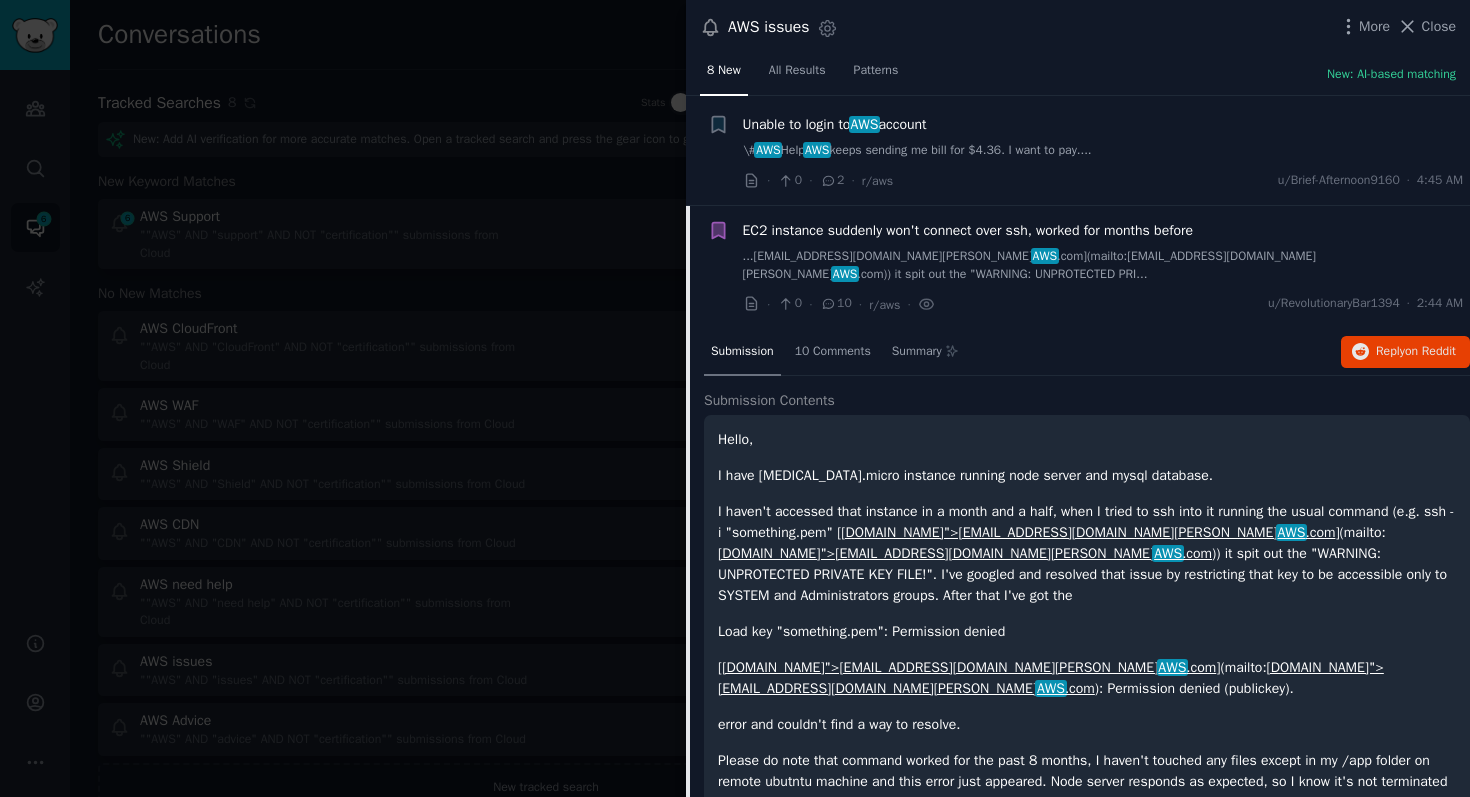 scroll, scrollTop: 0, scrollLeft: 0, axis: both 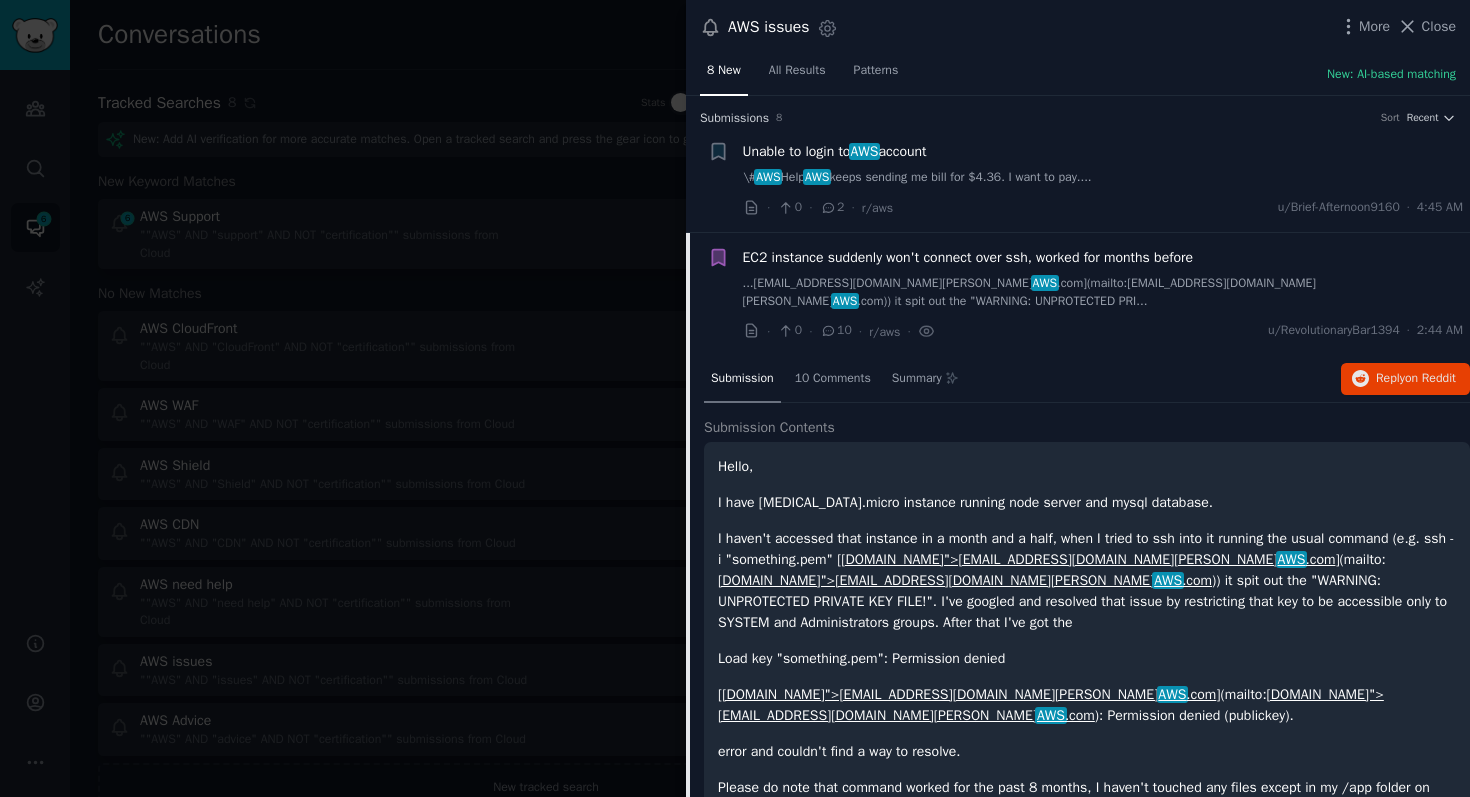 click on "\# AWS  Help
AWS  keeps sending me bill for $4.36. I want to pay...." at bounding box center (1103, 178) 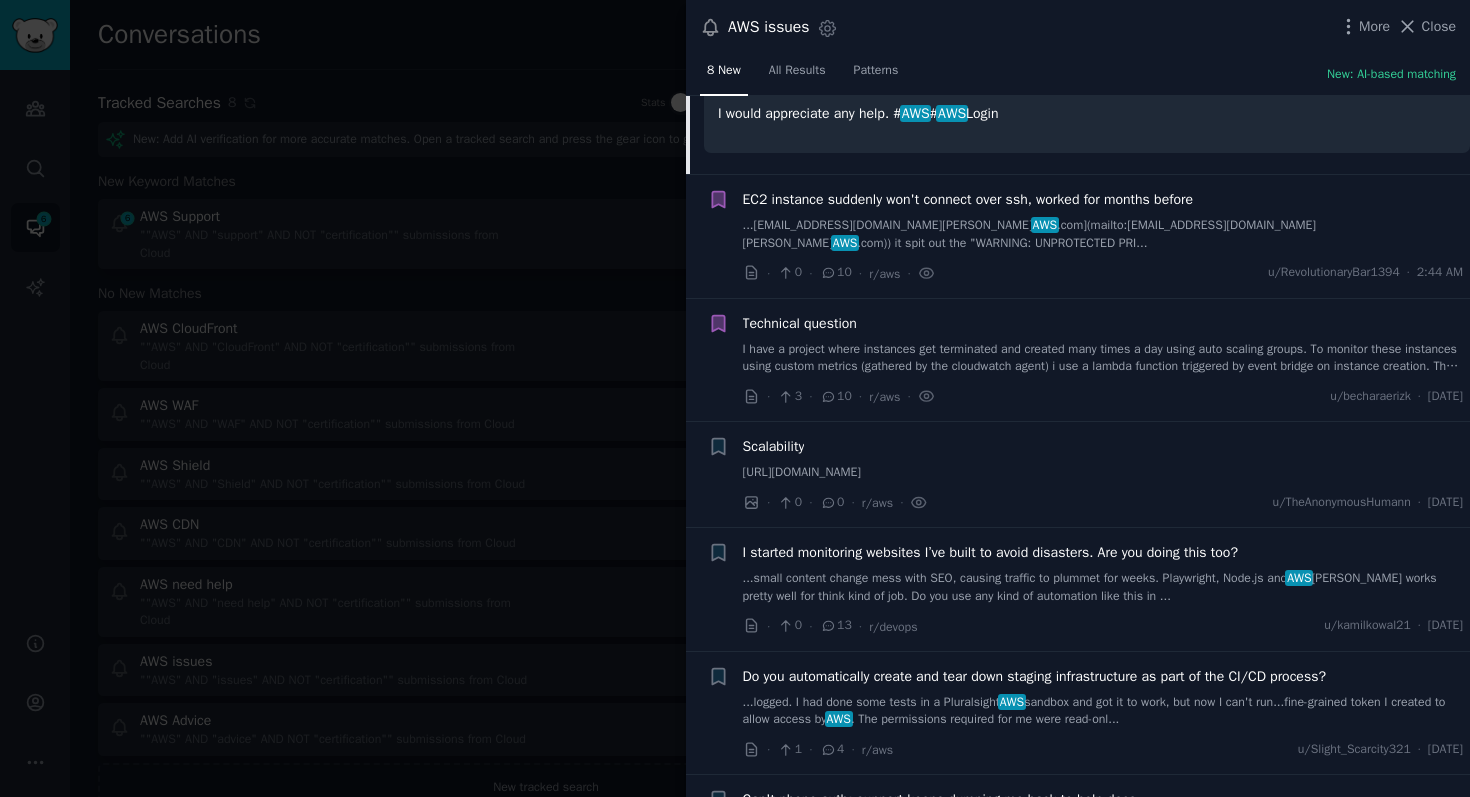 scroll, scrollTop: 536, scrollLeft: 0, axis: vertical 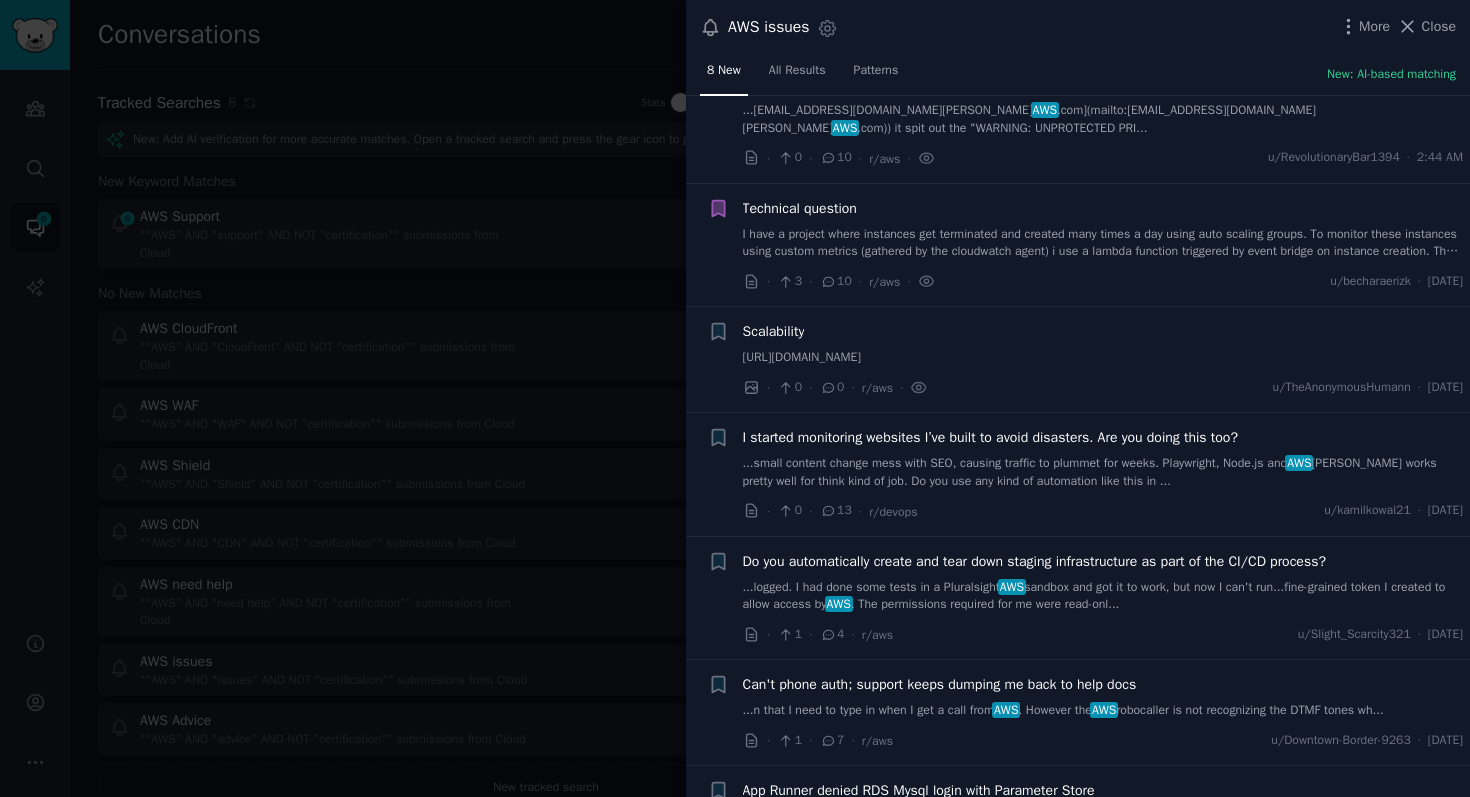 click on "Scalability [URL][DOMAIN_NAME]" at bounding box center (1103, 344) 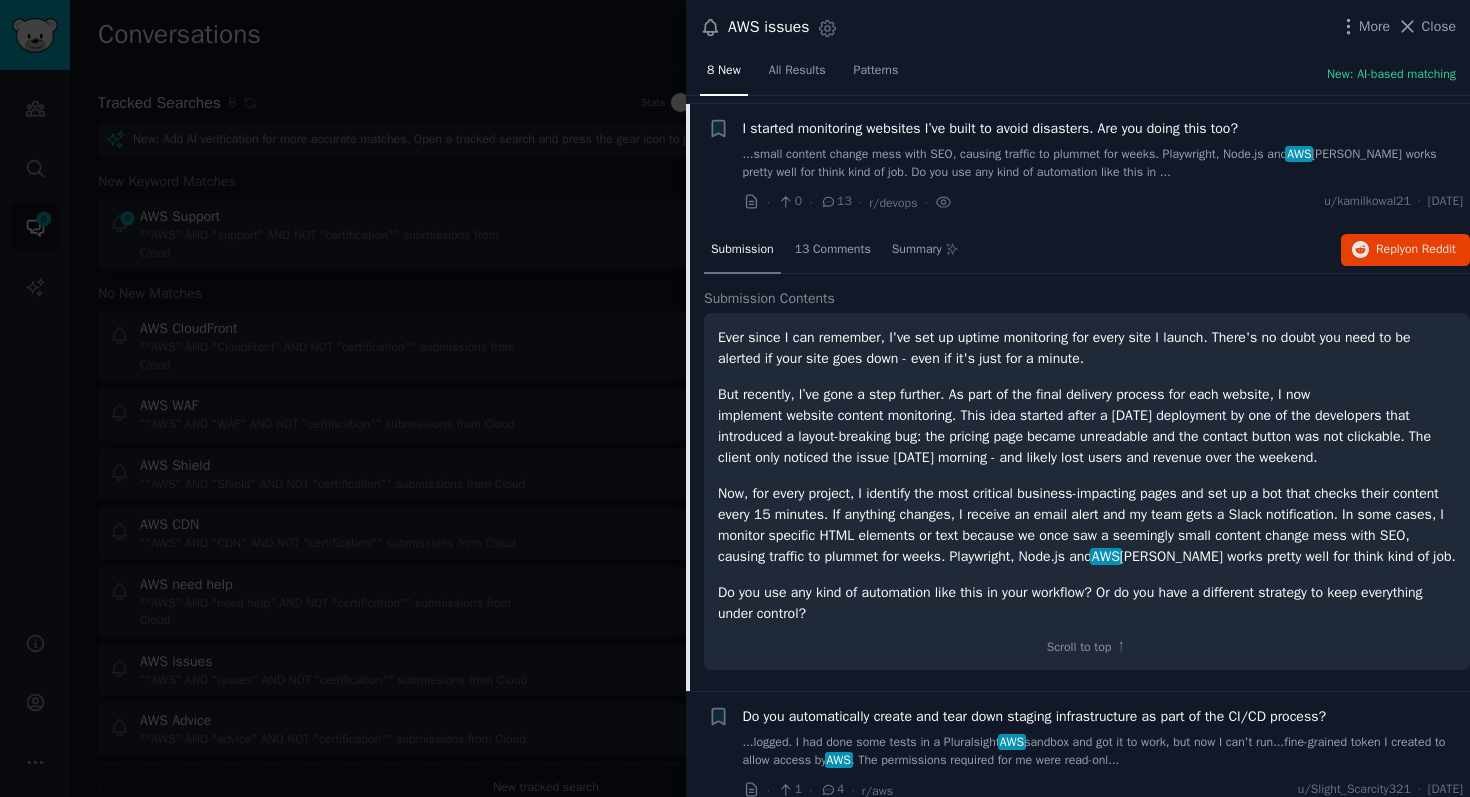 scroll, scrollTop: 443, scrollLeft: 0, axis: vertical 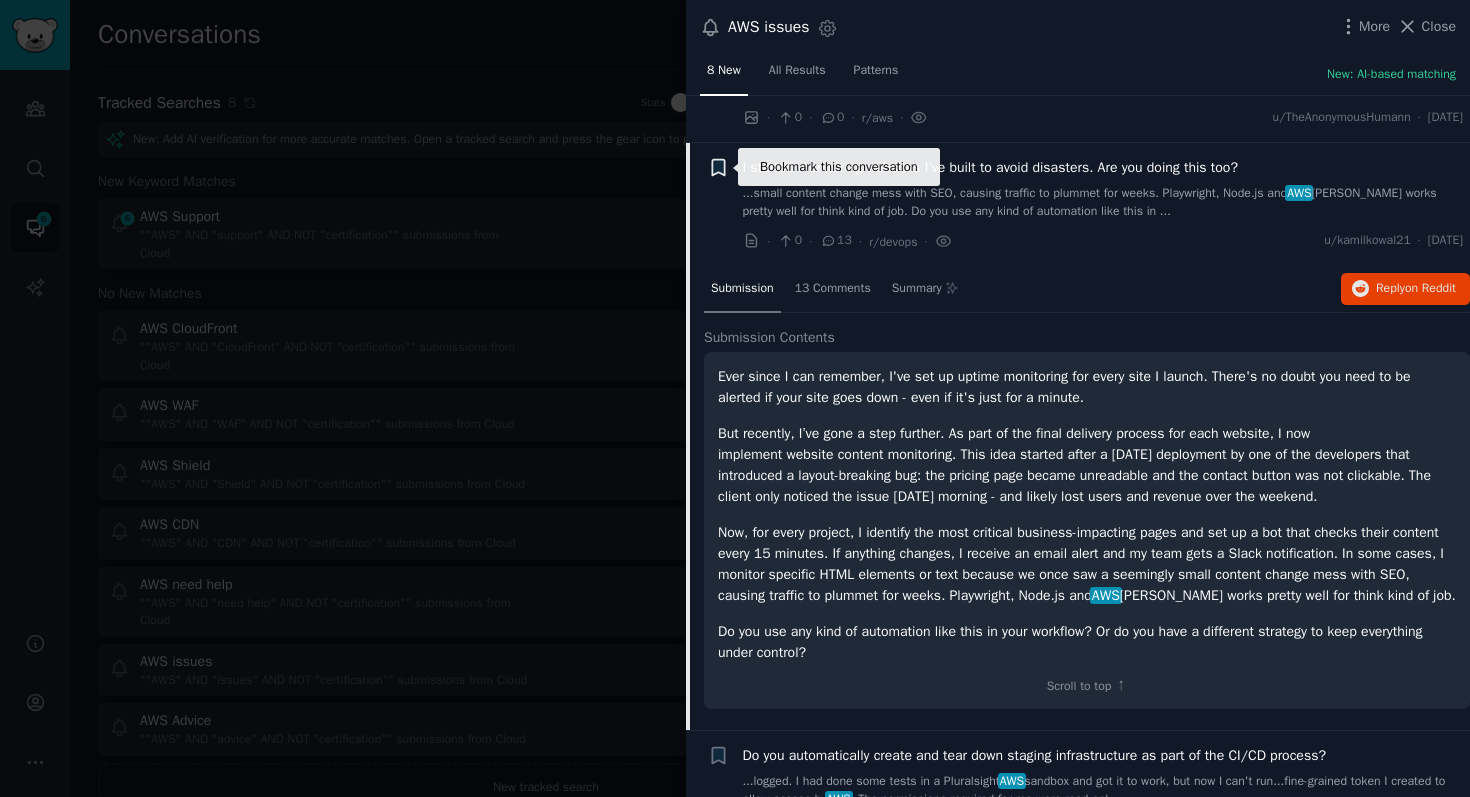 click 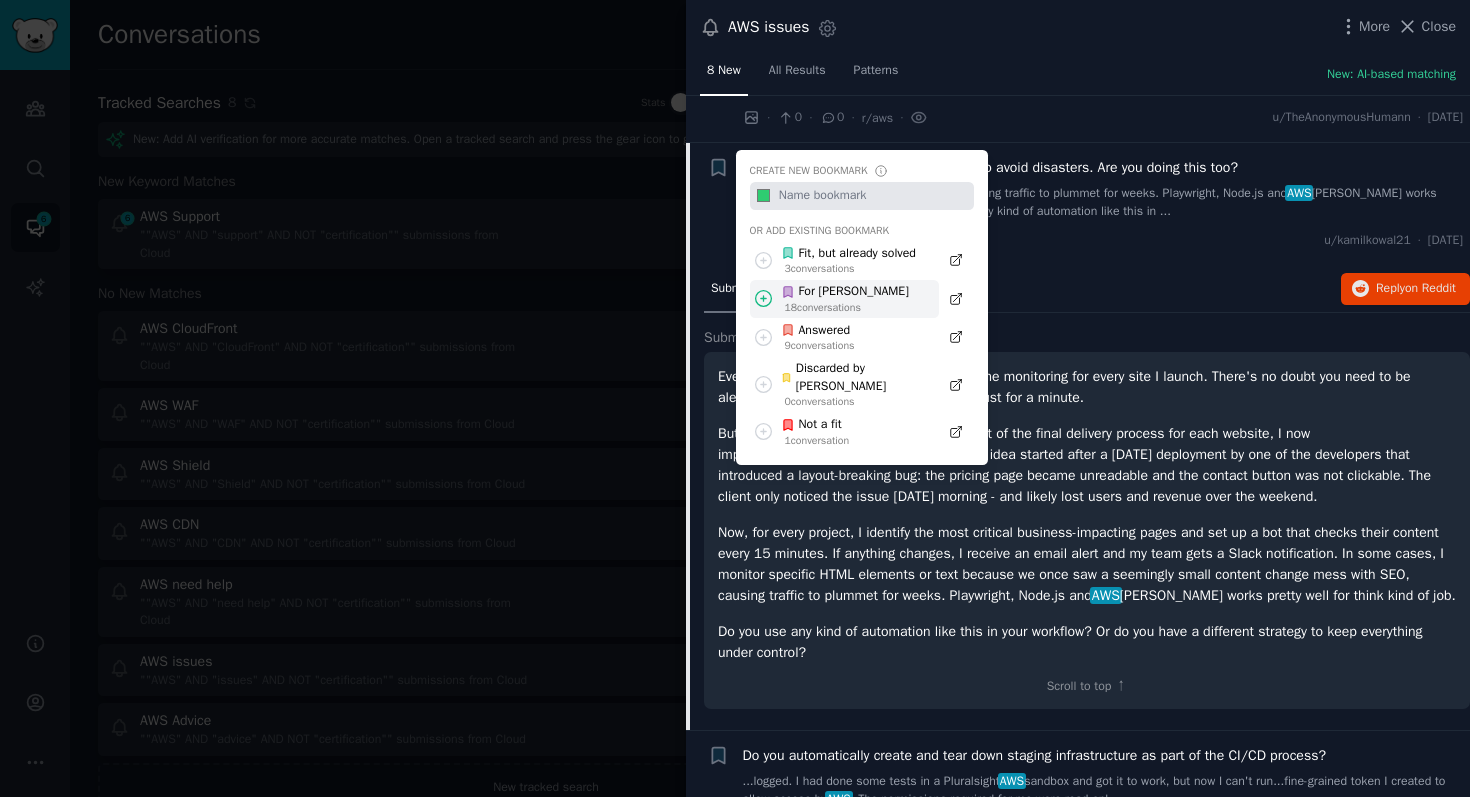 click 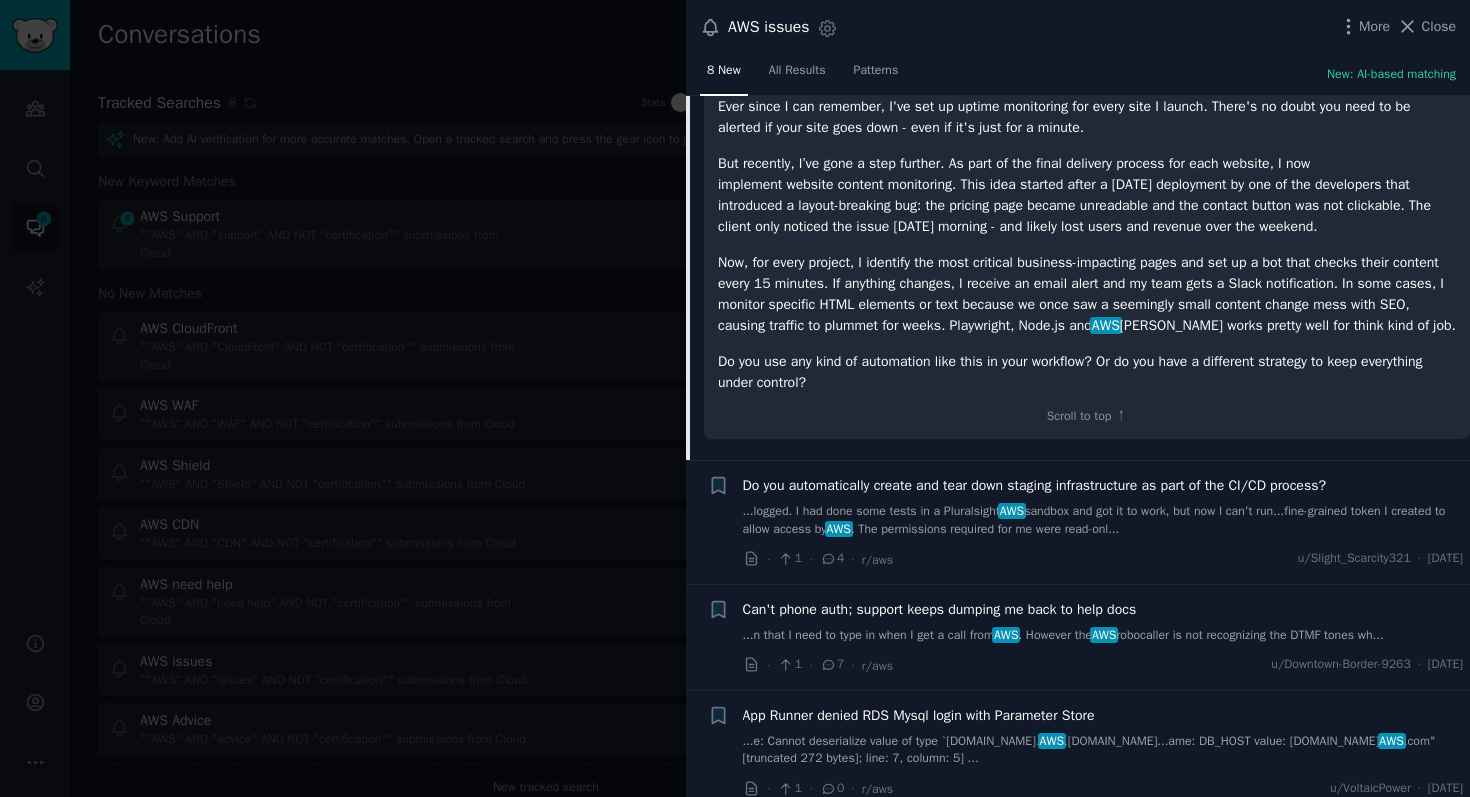 scroll, scrollTop: 750, scrollLeft: 0, axis: vertical 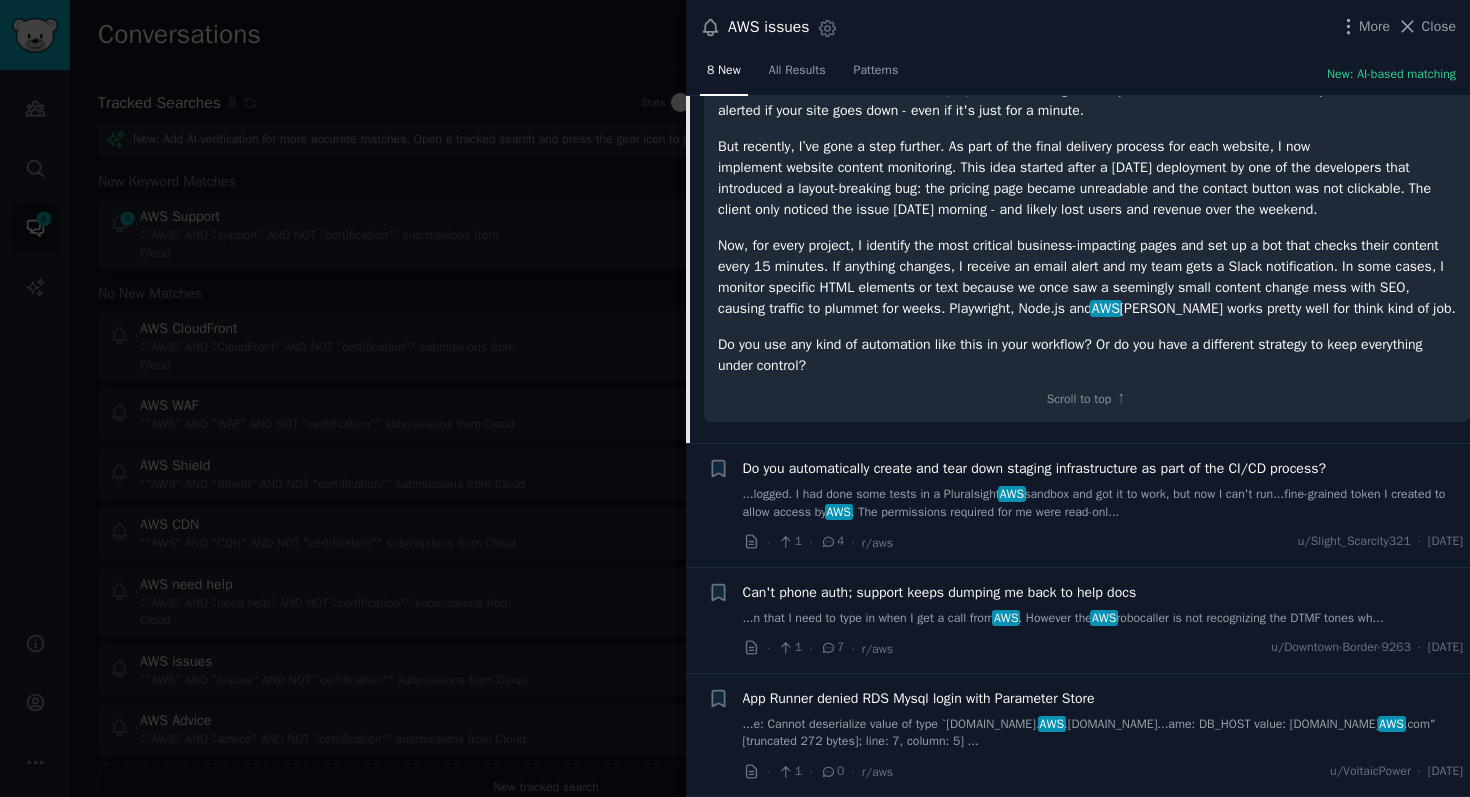click on "...logged.
I had done some tests in a Pluralsight  AWS  sandbox and got it to work, but now I can't run...fine-grained token I created to allow access by  AWS .  The permissions required for me were read-onl..." at bounding box center (1103, 503) 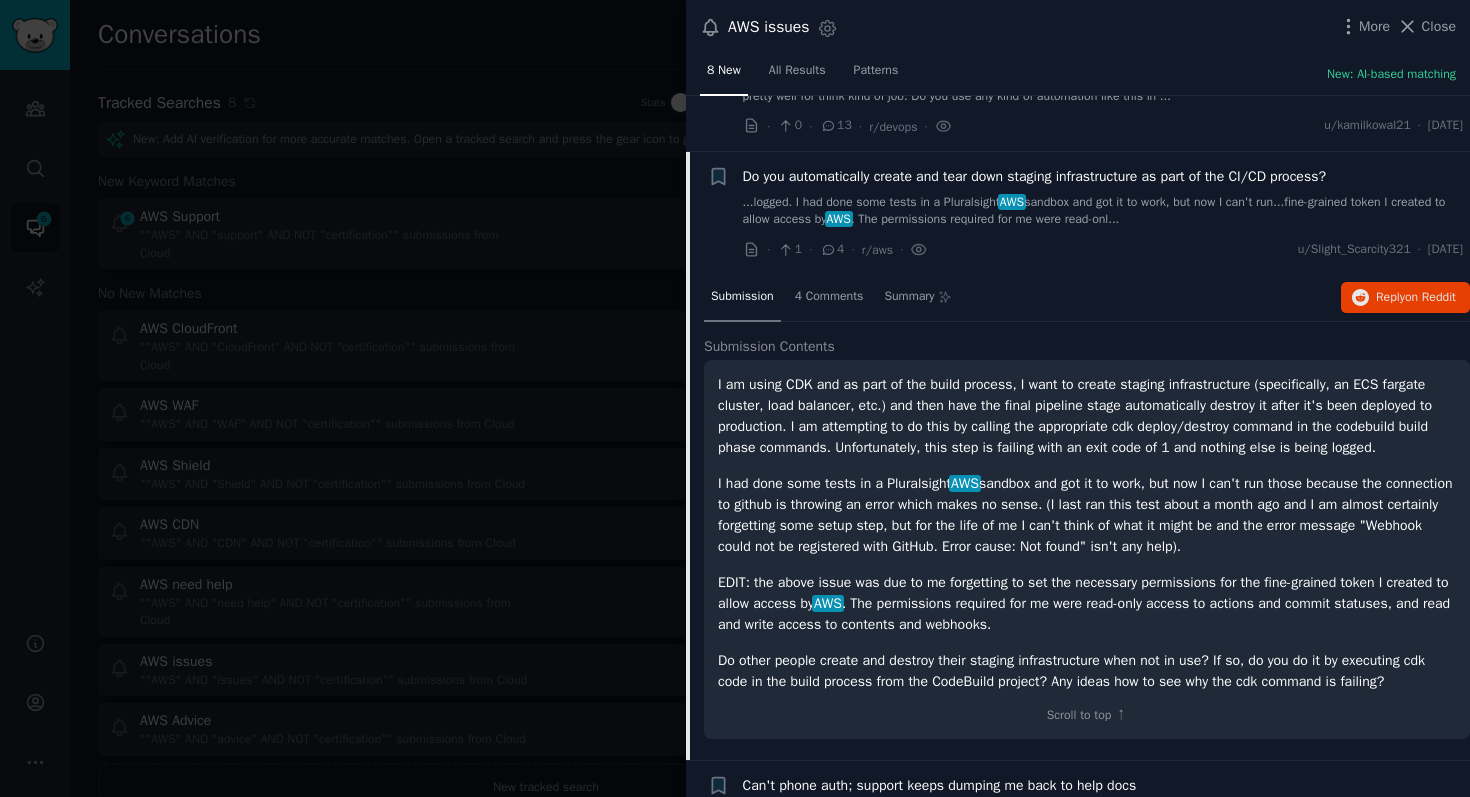 scroll, scrollTop: 556, scrollLeft: 0, axis: vertical 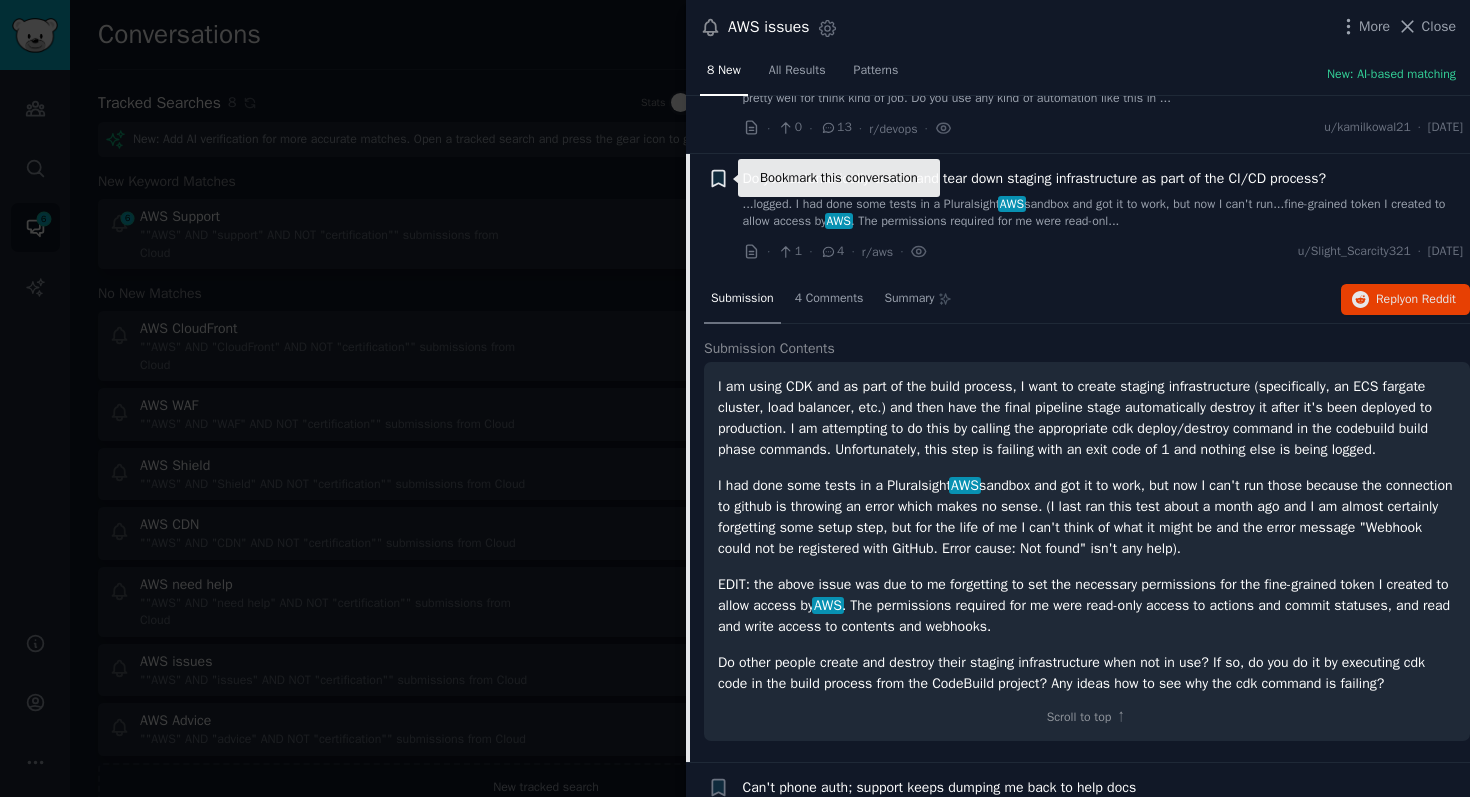 click 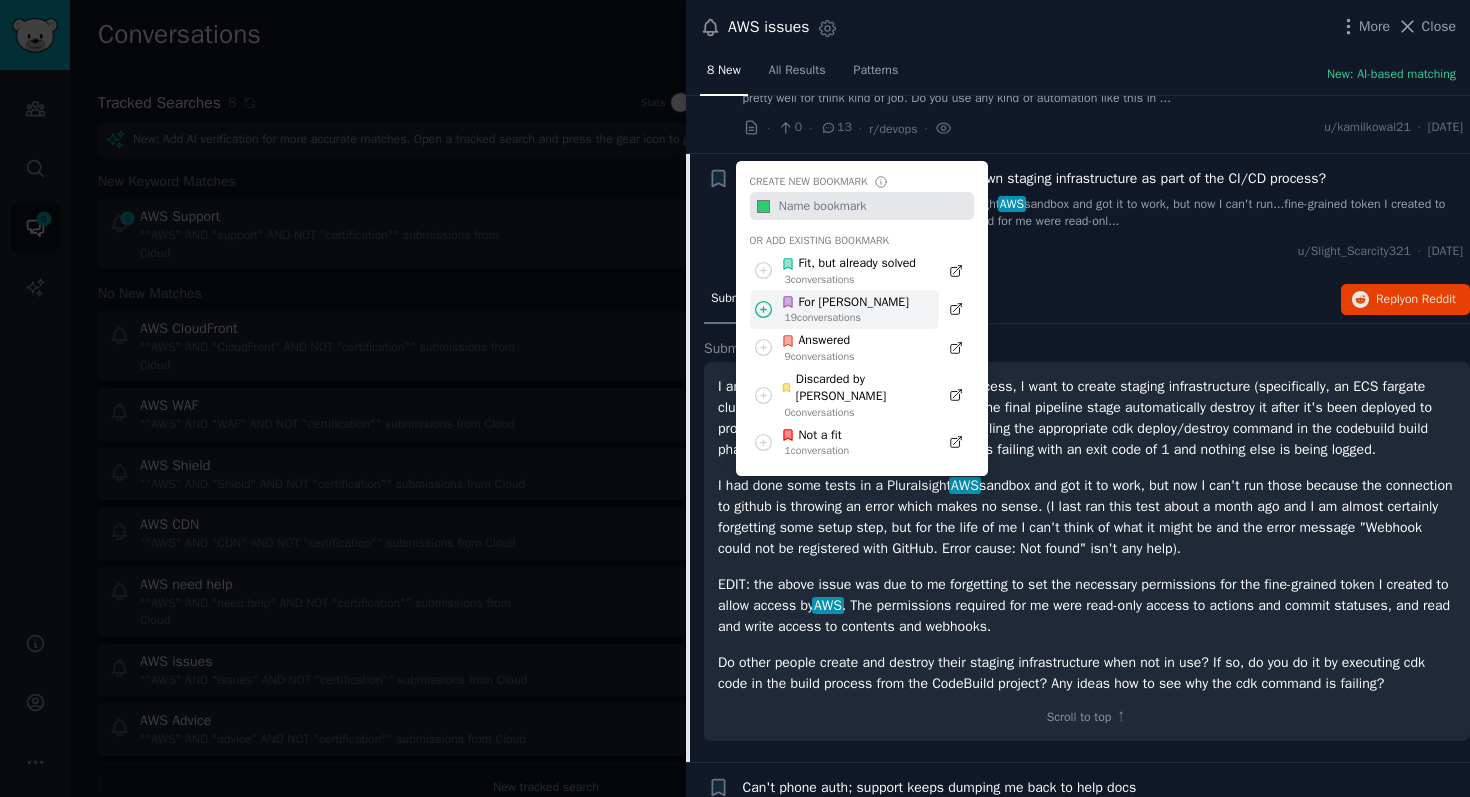 click on "19  conversation s" at bounding box center [847, 318] 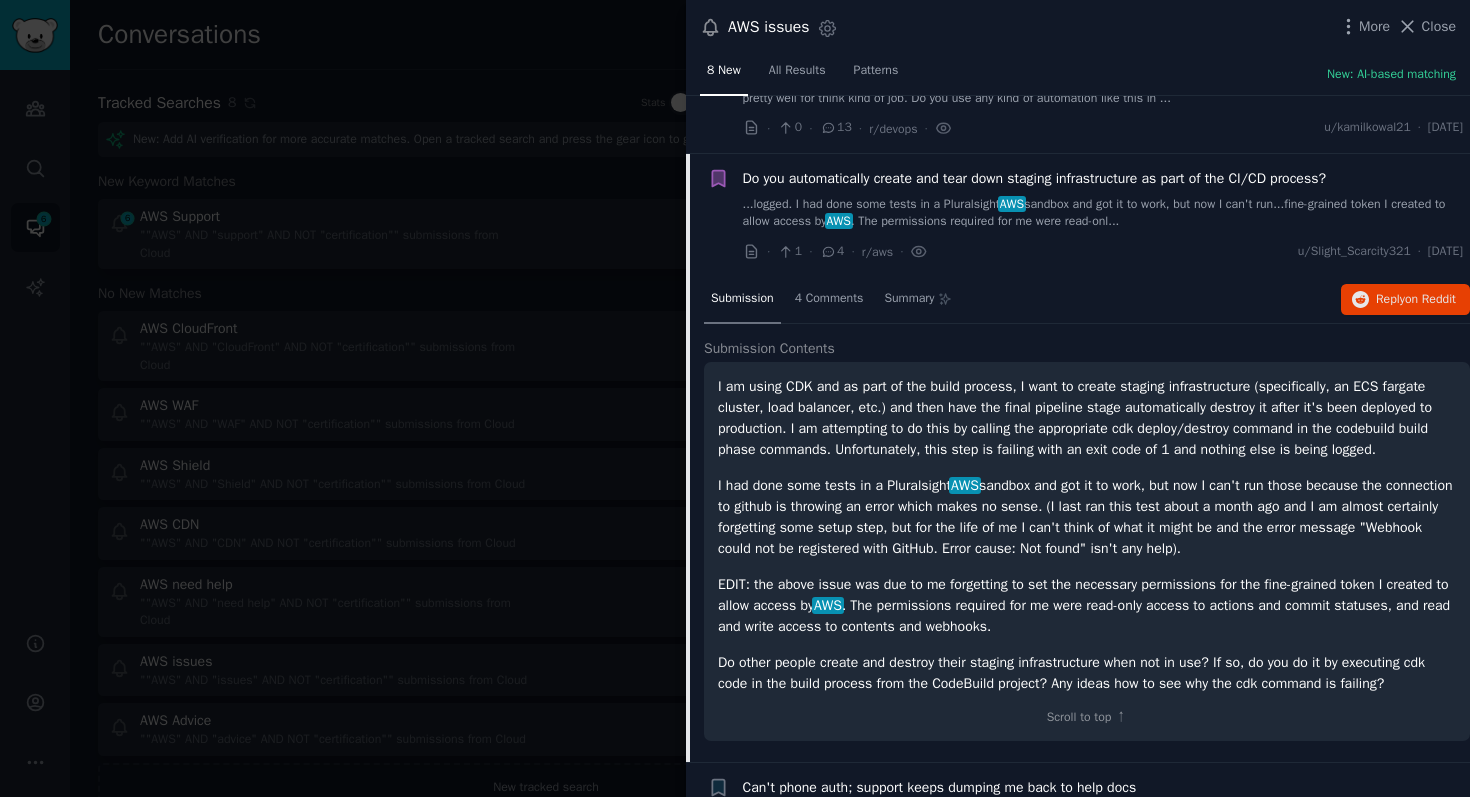 click at bounding box center [735, 398] 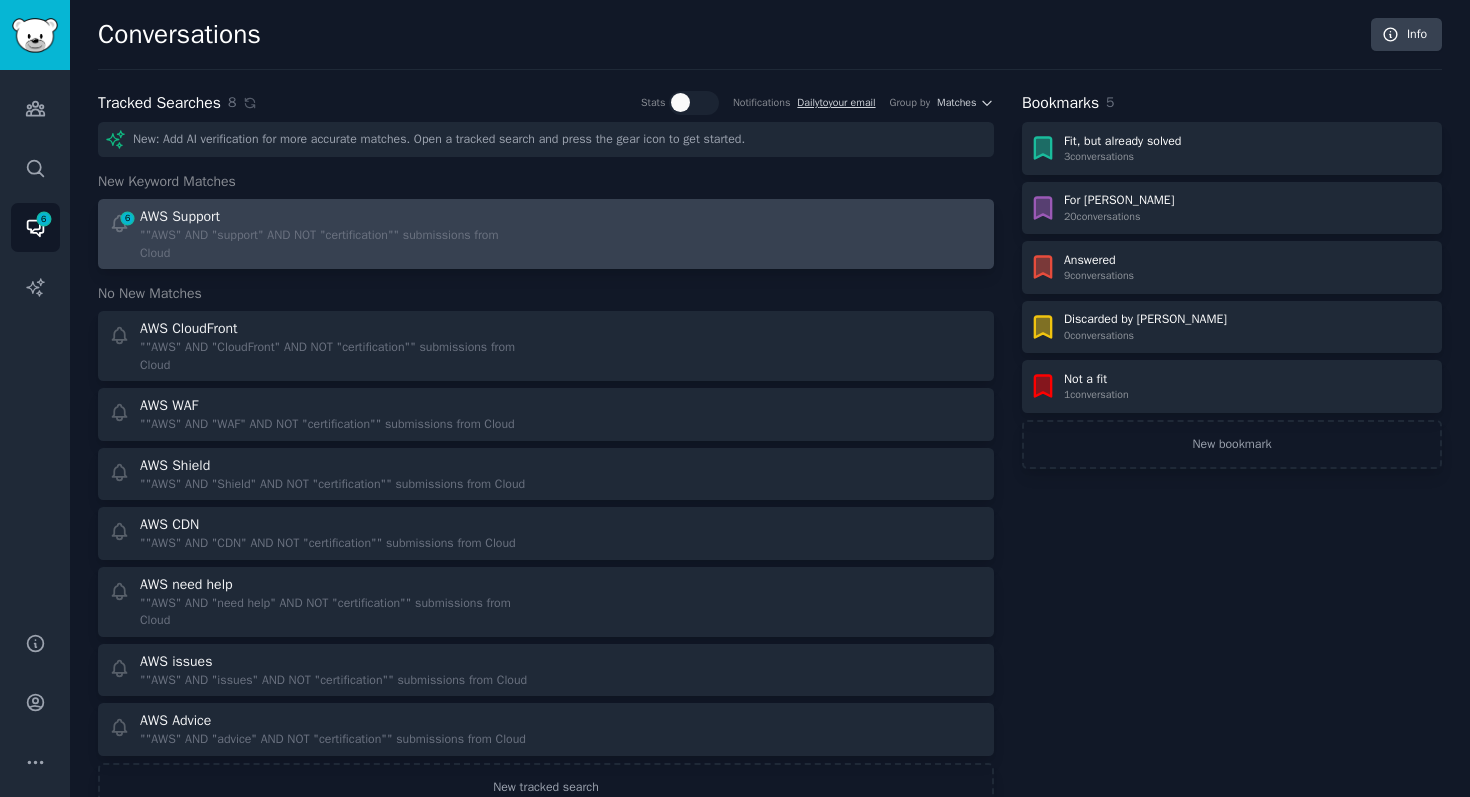 click on """AWS" AND "support" AND NOT "certification"" submissions from Cloud" at bounding box center [336, 244] 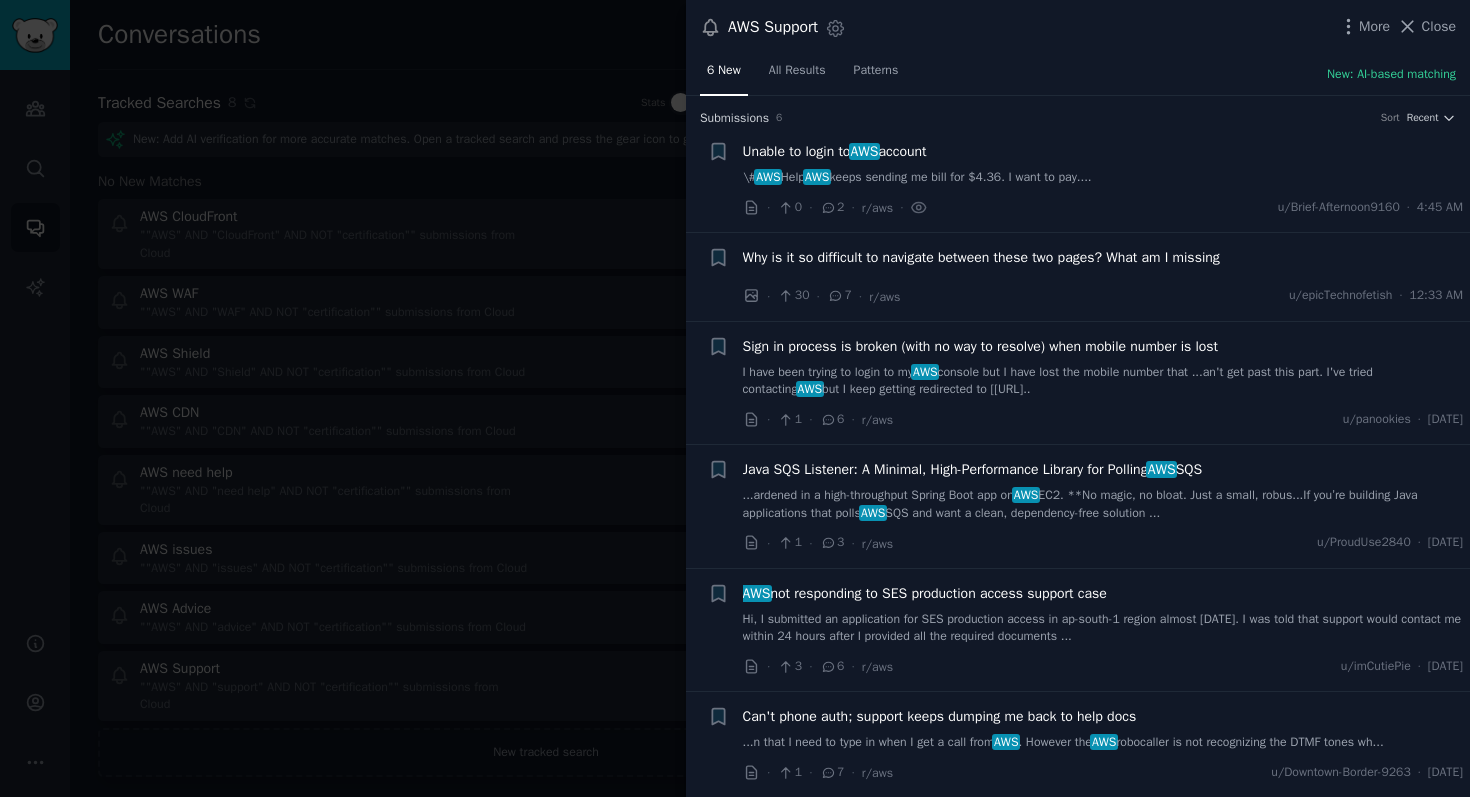 click on "\# AWS  Help
AWS  keeps sending me bill for $4.36. I want to pay...." at bounding box center [1103, 178] 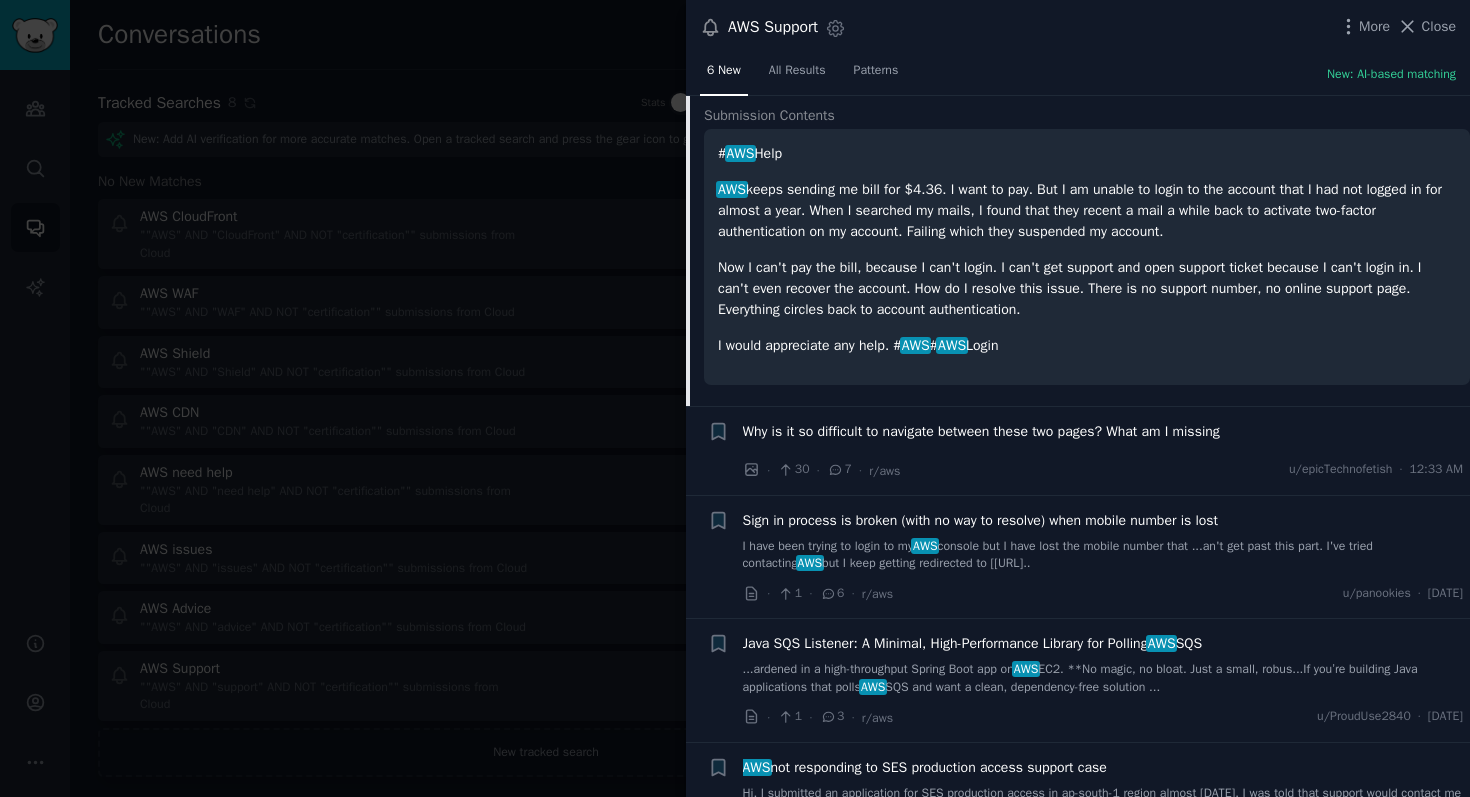scroll, scrollTop: 190, scrollLeft: 0, axis: vertical 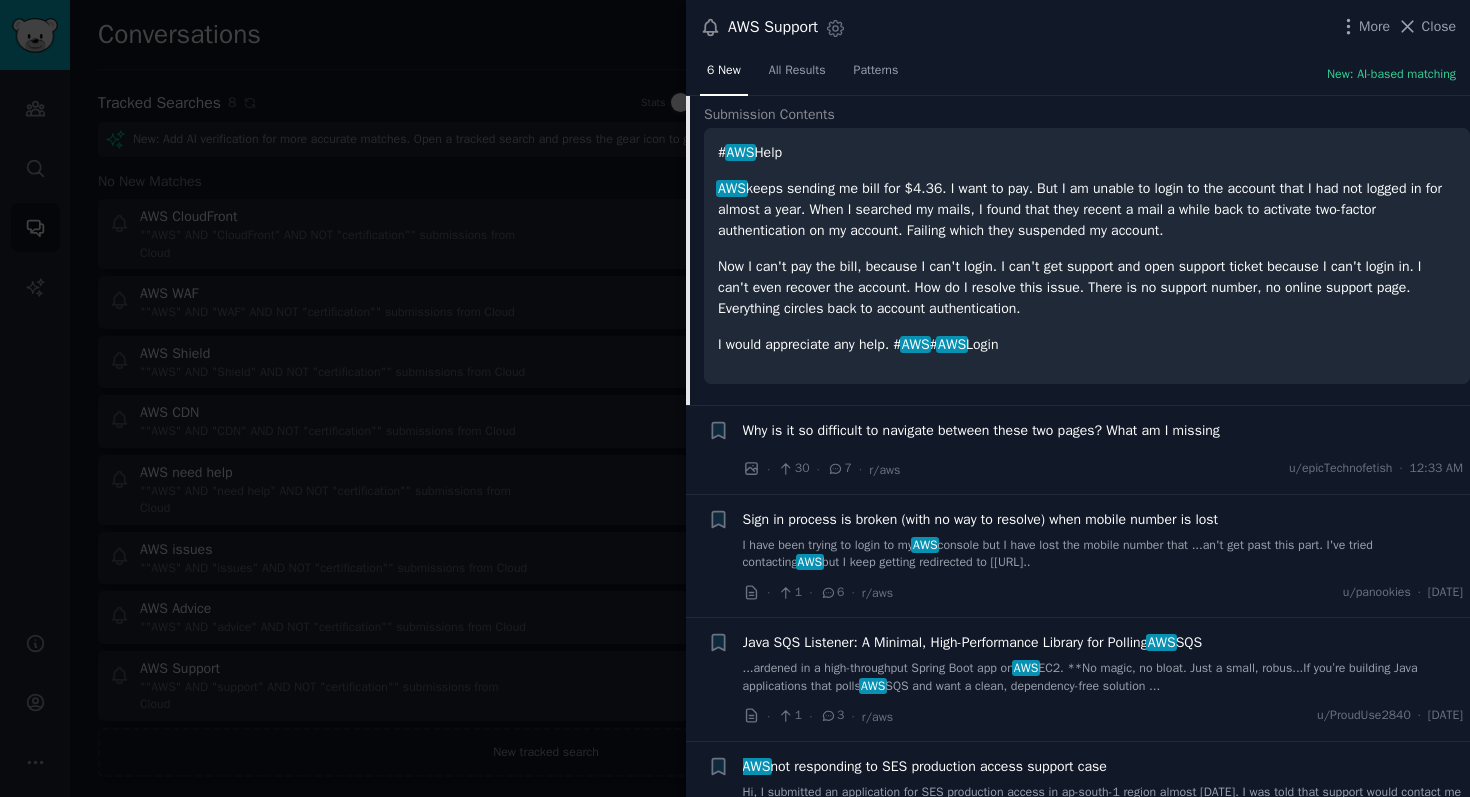 click on "Why is it so difficult to navigate between these two pages? What am I missing" at bounding box center [981, 430] 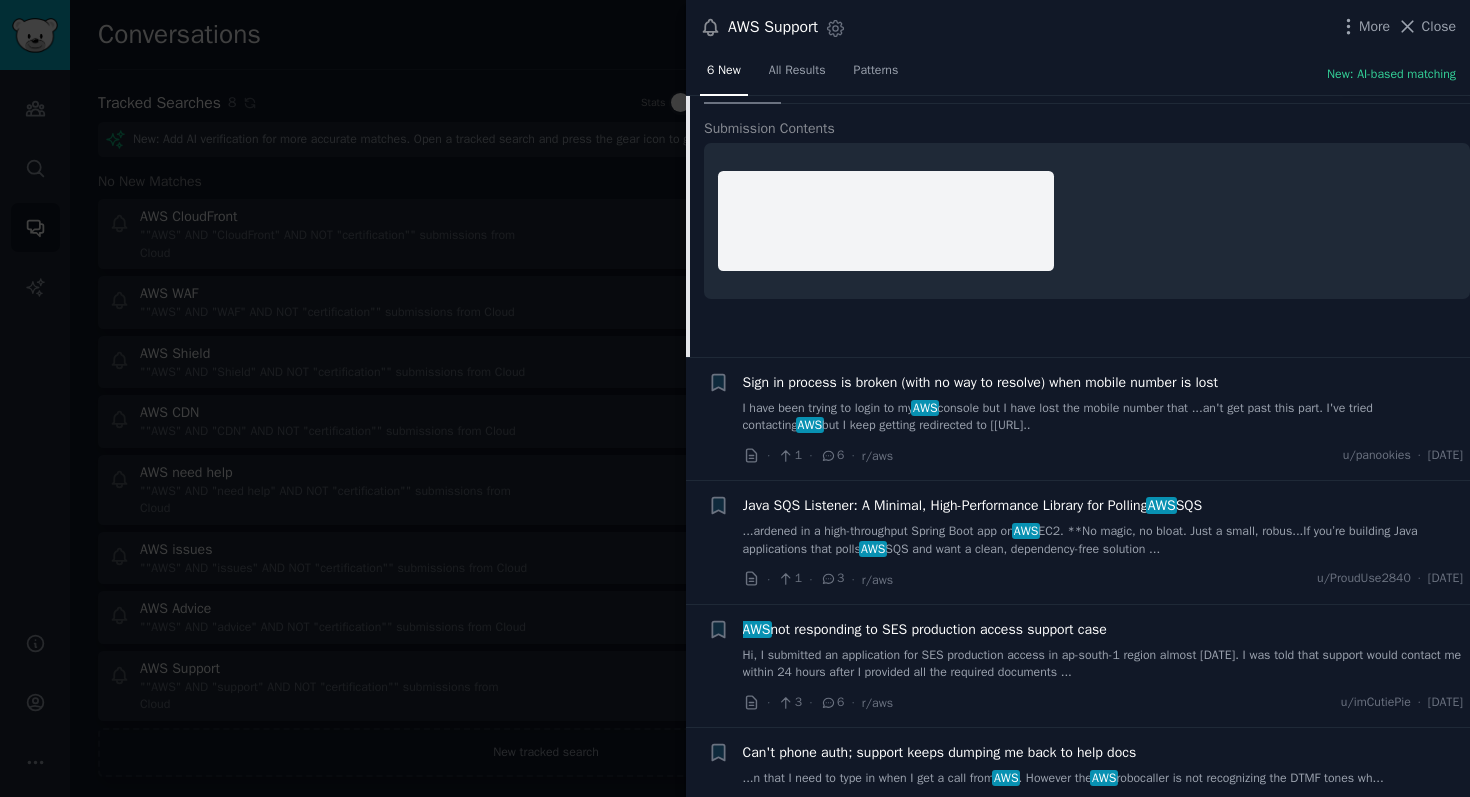 scroll, scrollTop: 300, scrollLeft: 0, axis: vertical 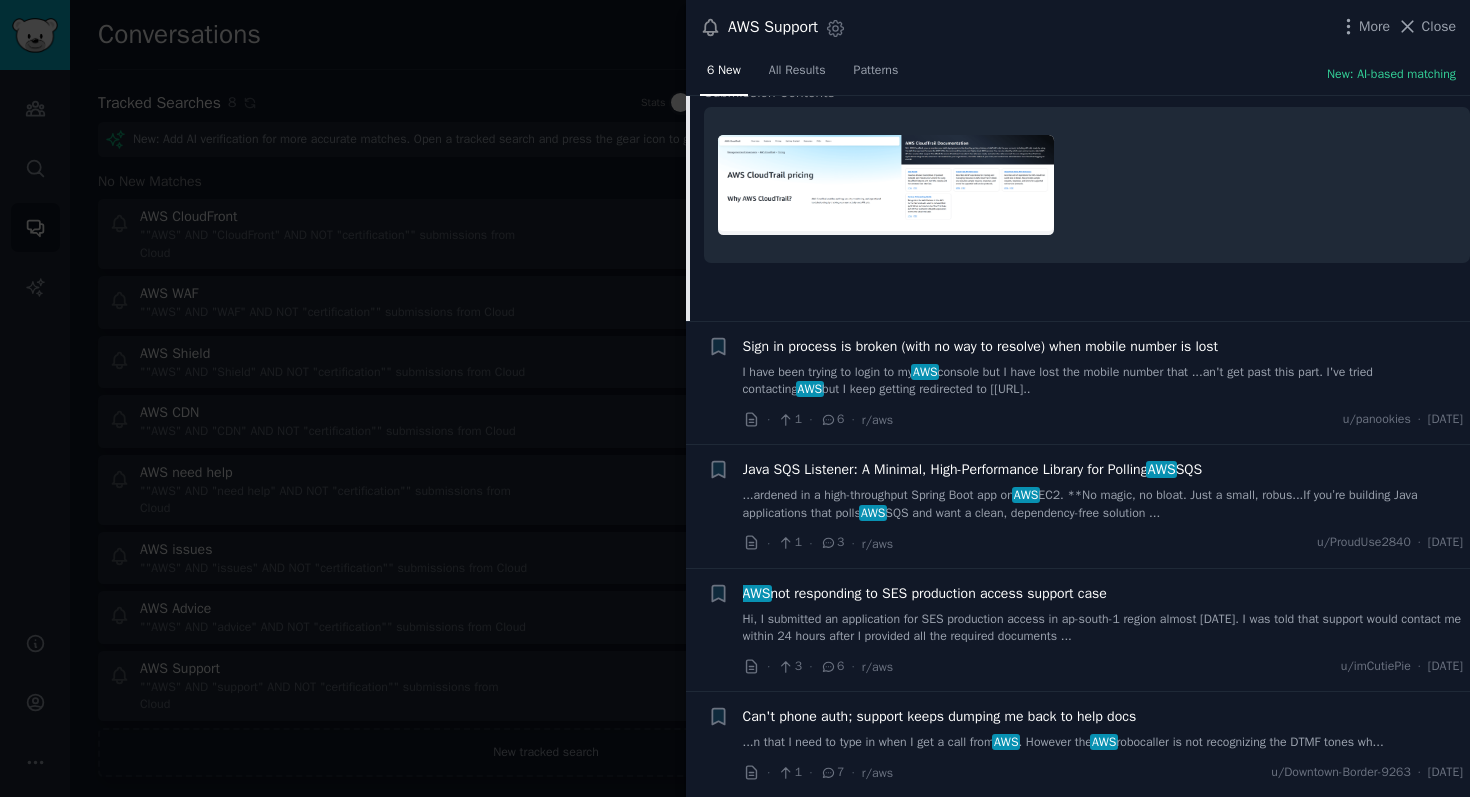 click on "I have been trying to login to my  AWS  console but I have lost the mobile number that ...an't get past this part.
I've tried contacting  AWS  but I keep getting redirected to [[URL].." at bounding box center [1103, 381] 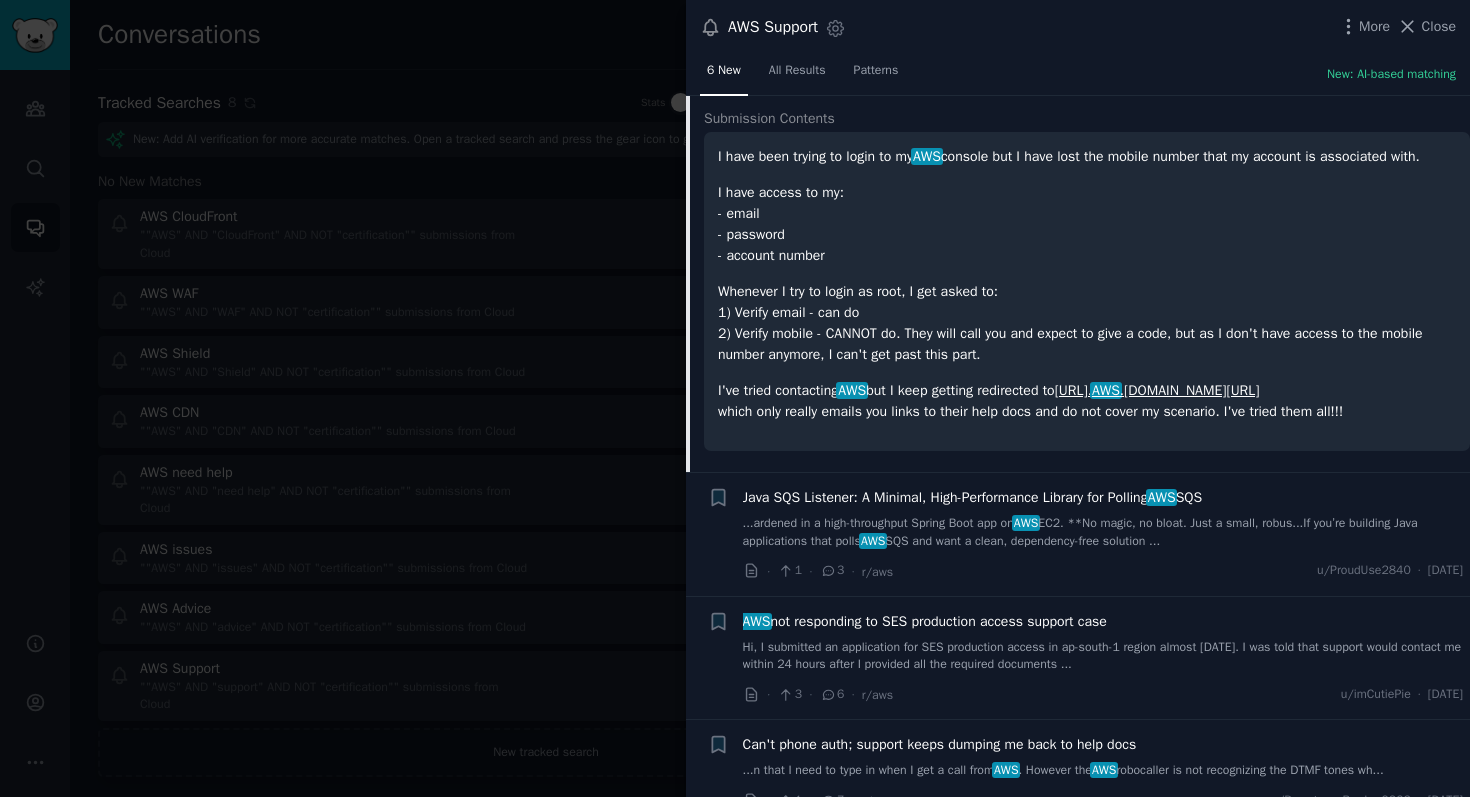 scroll, scrollTop: 468, scrollLeft: 0, axis: vertical 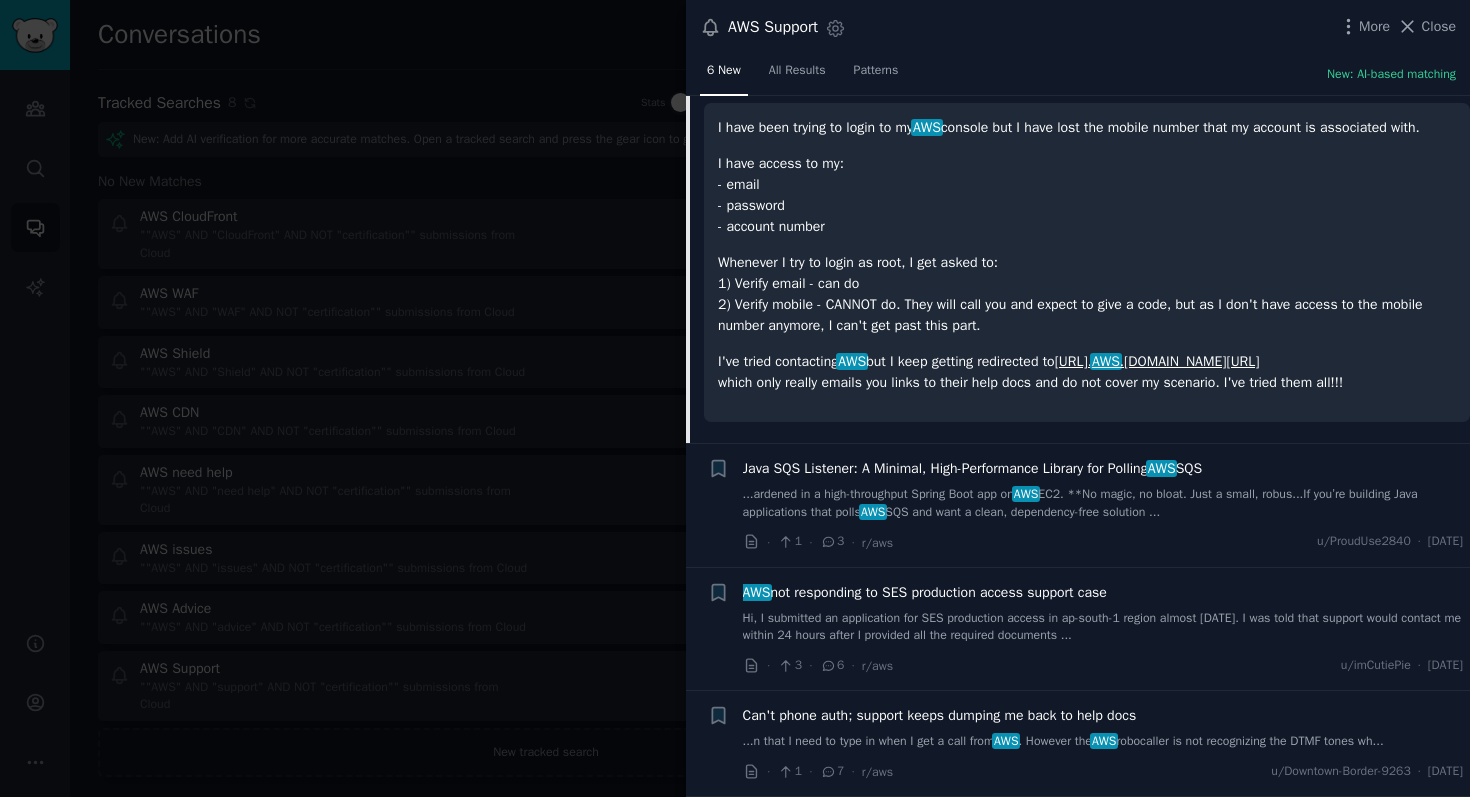 click on "...ardened in a high-throughput Spring Boot app on  AWS  EC2.
**No magic, no bloat. Just a small, robus...If you’re building Java applications that polls  AWS  SQS and want a clean, dependency-free solution ..." at bounding box center (1103, 503) 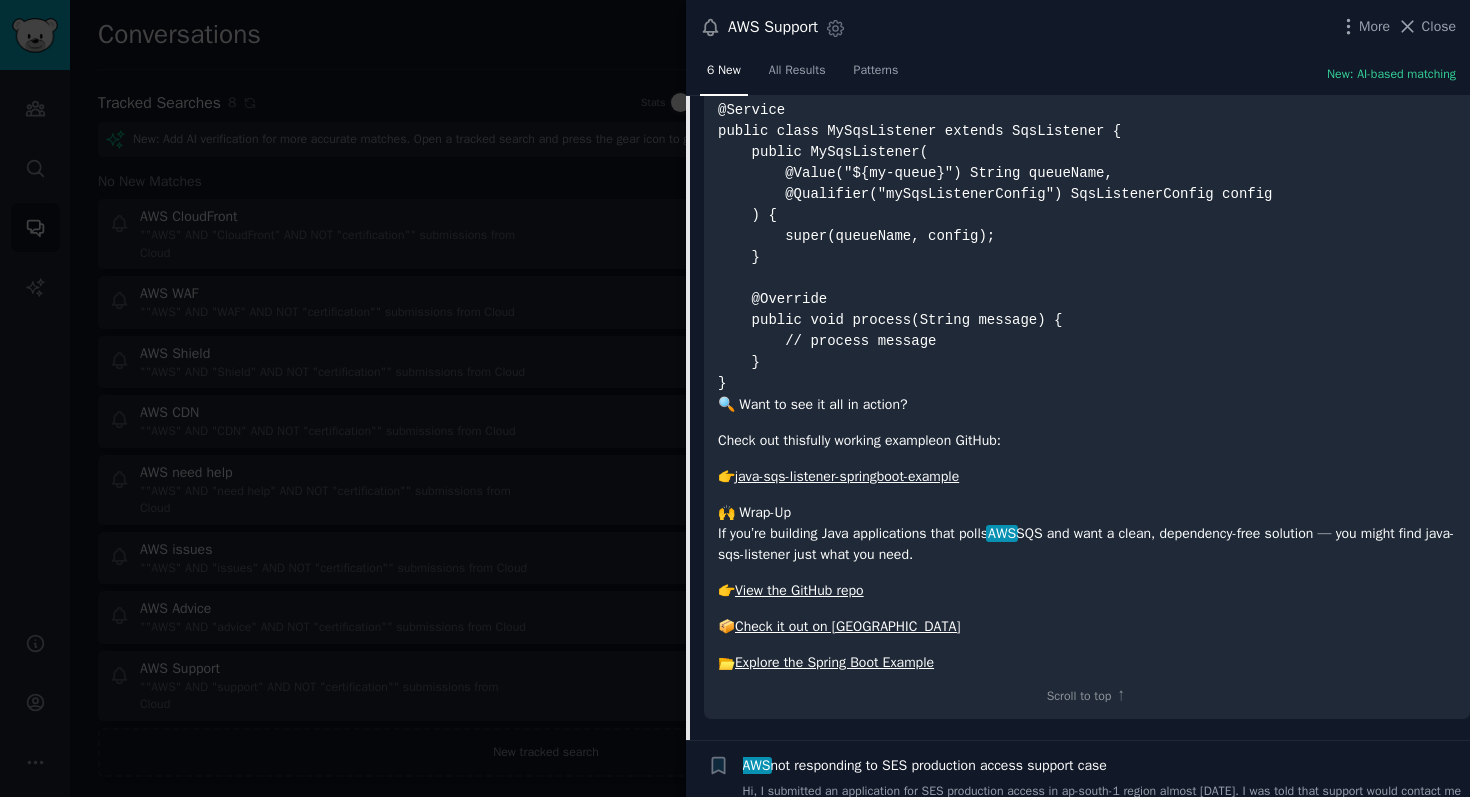 scroll, scrollTop: 2625, scrollLeft: 0, axis: vertical 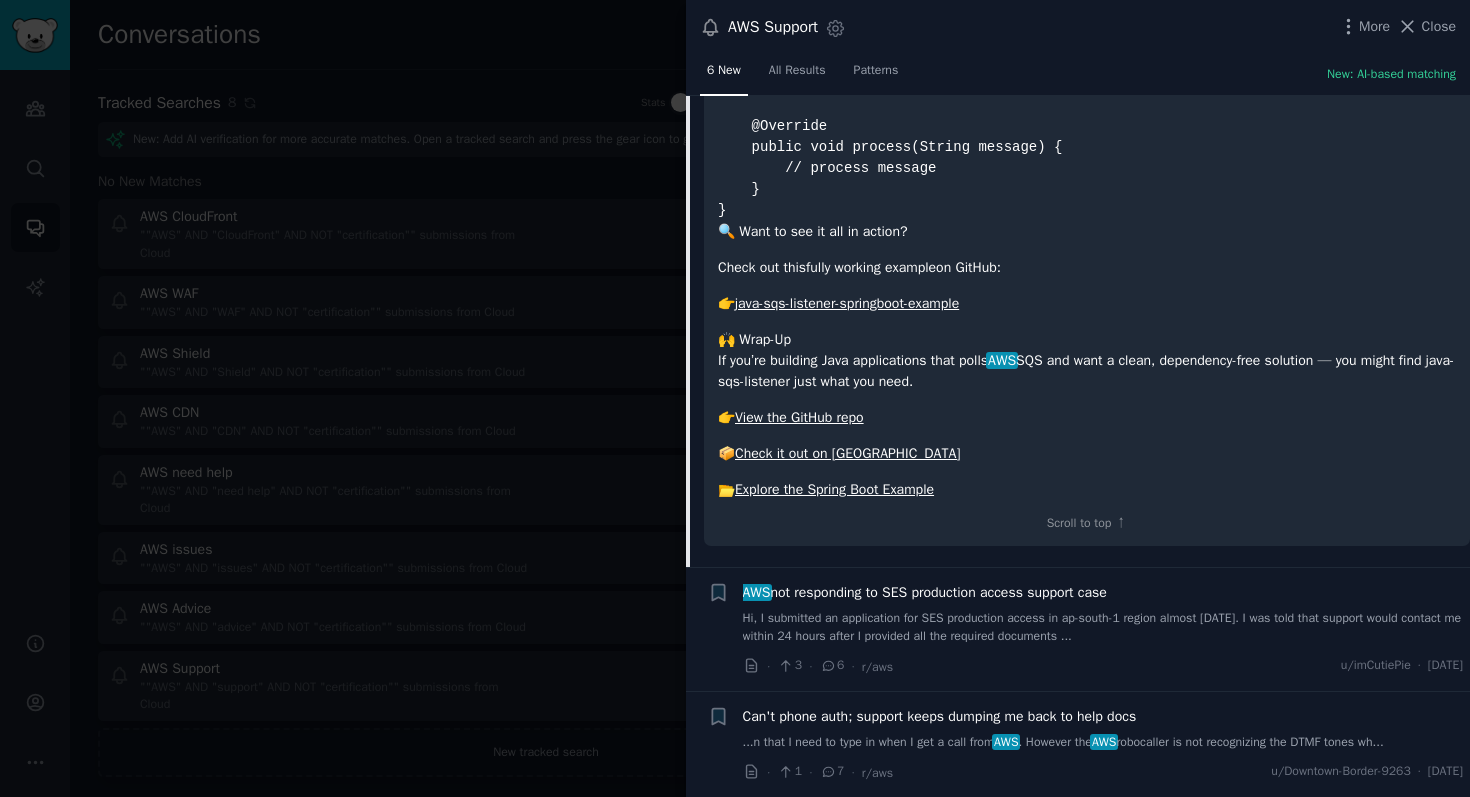 click on "Hi,
I submitted an application for SES production access in ap-south-1 region almost [DATE]. I was told that support would contact me within 24 hours after I provided all the required documents ..." at bounding box center [1103, 627] 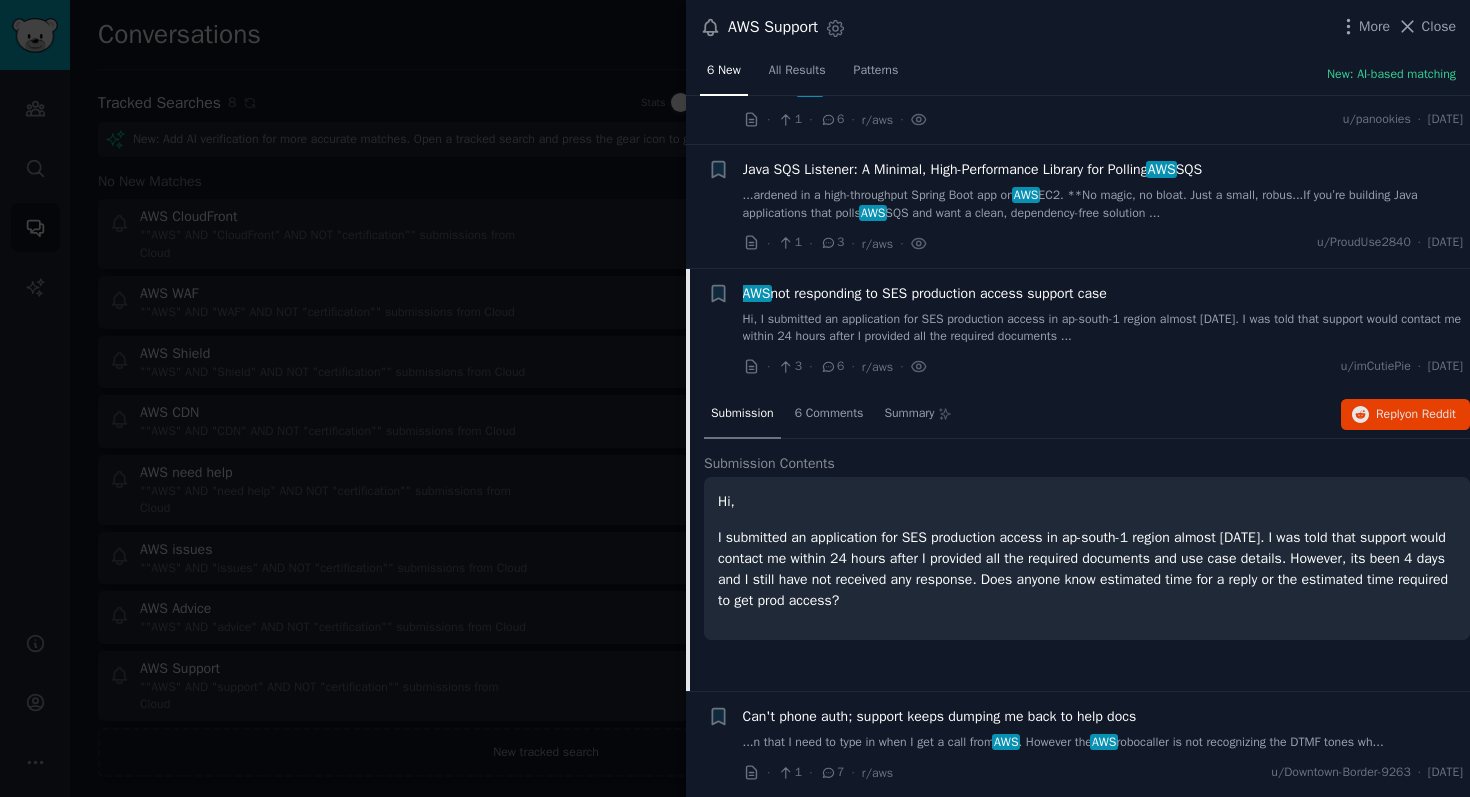 click on "...n that I need to type in when I get a call from  AWS . However the  AWS  robocaller is not recognizing the DTMF tones wh..." at bounding box center (1103, 743) 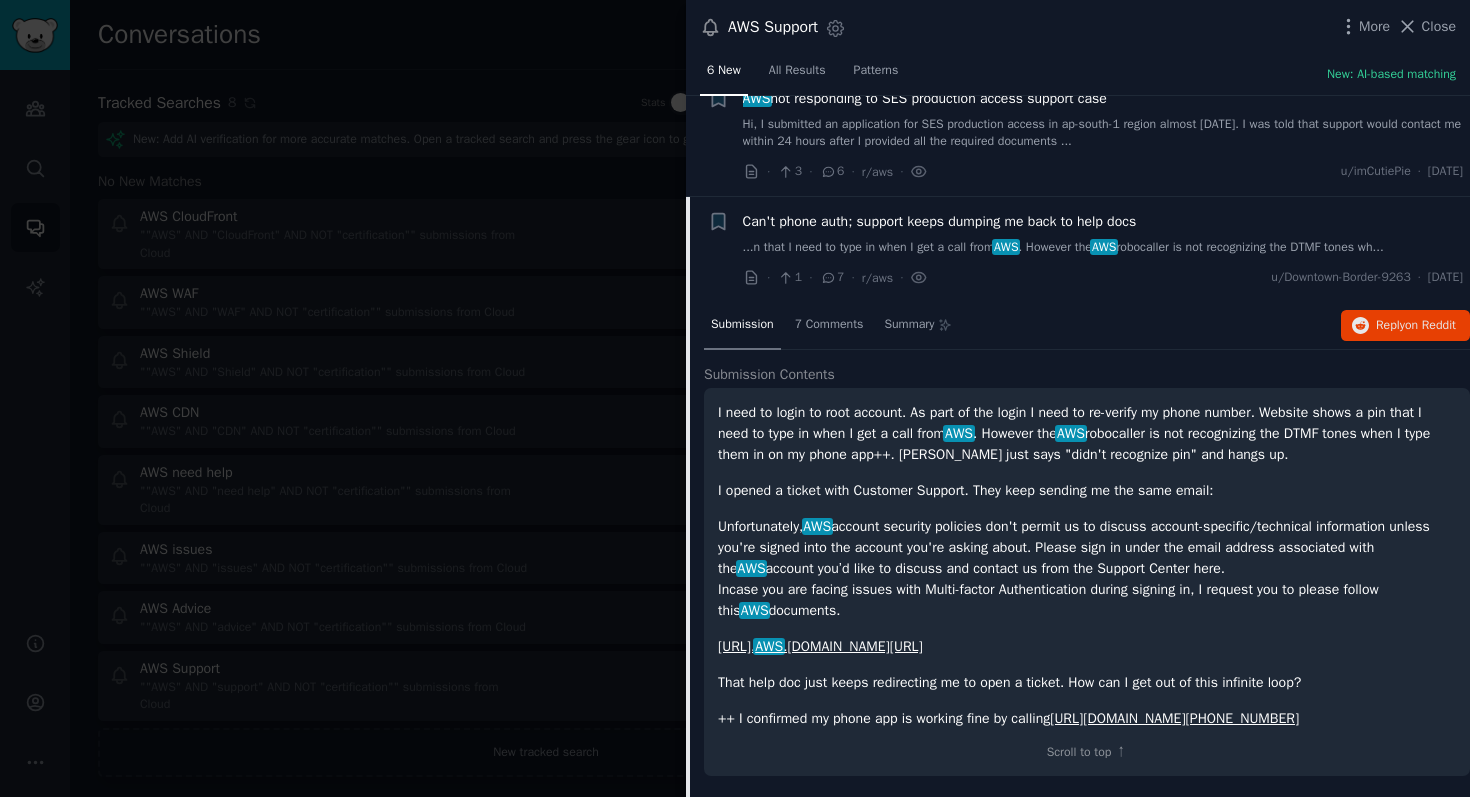 scroll, scrollTop: 0, scrollLeft: 0, axis: both 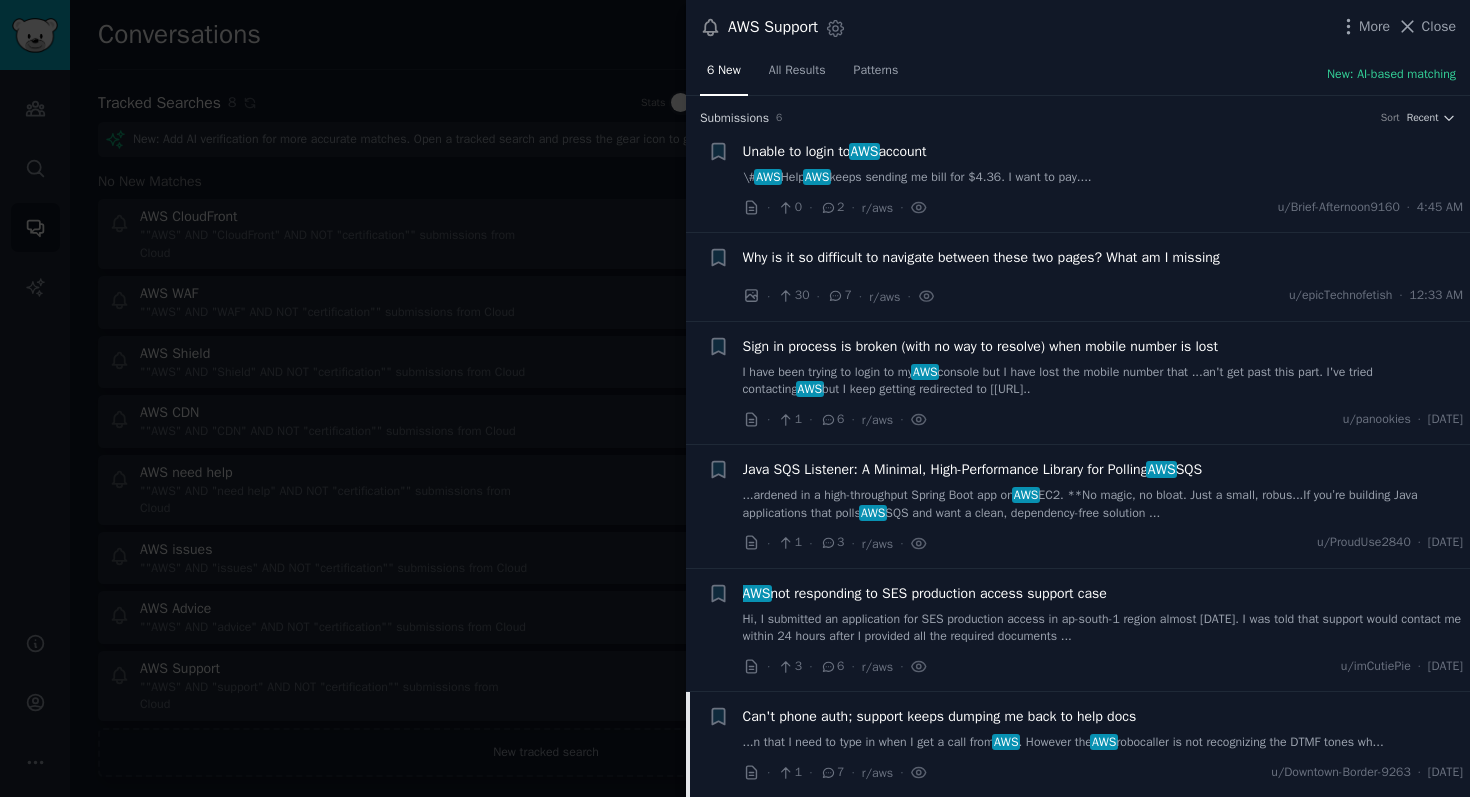 click at bounding box center [735, 398] 